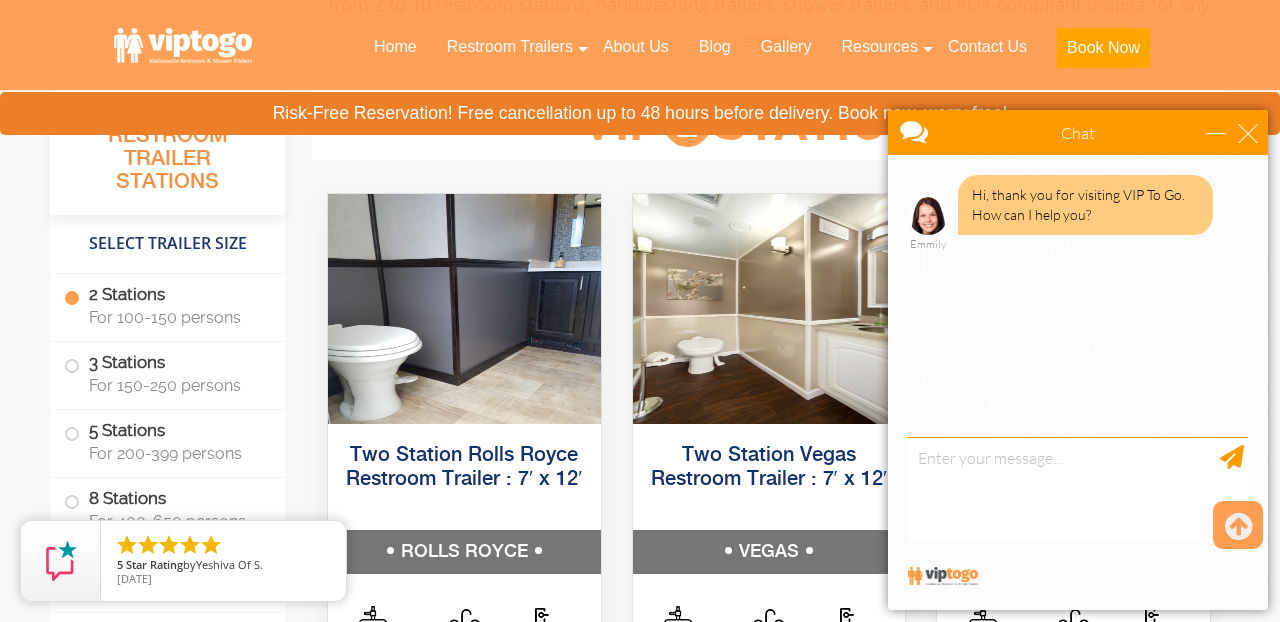 scroll, scrollTop: 949, scrollLeft: 0, axis: vertical 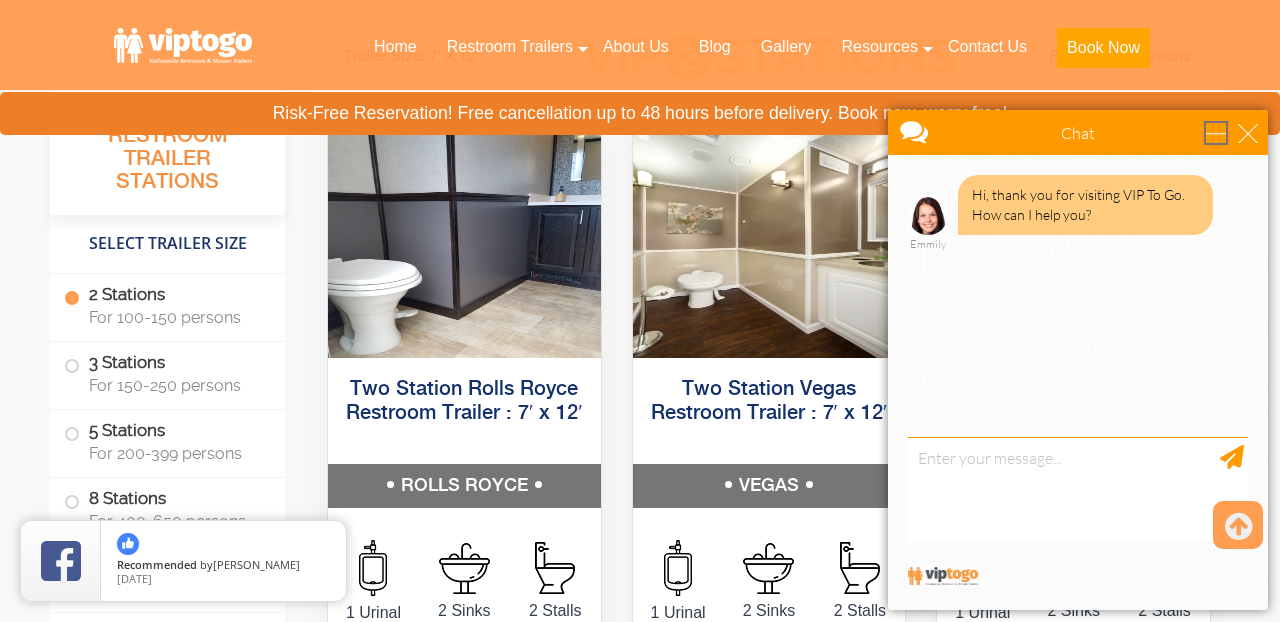click at bounding box center [1216, 133] 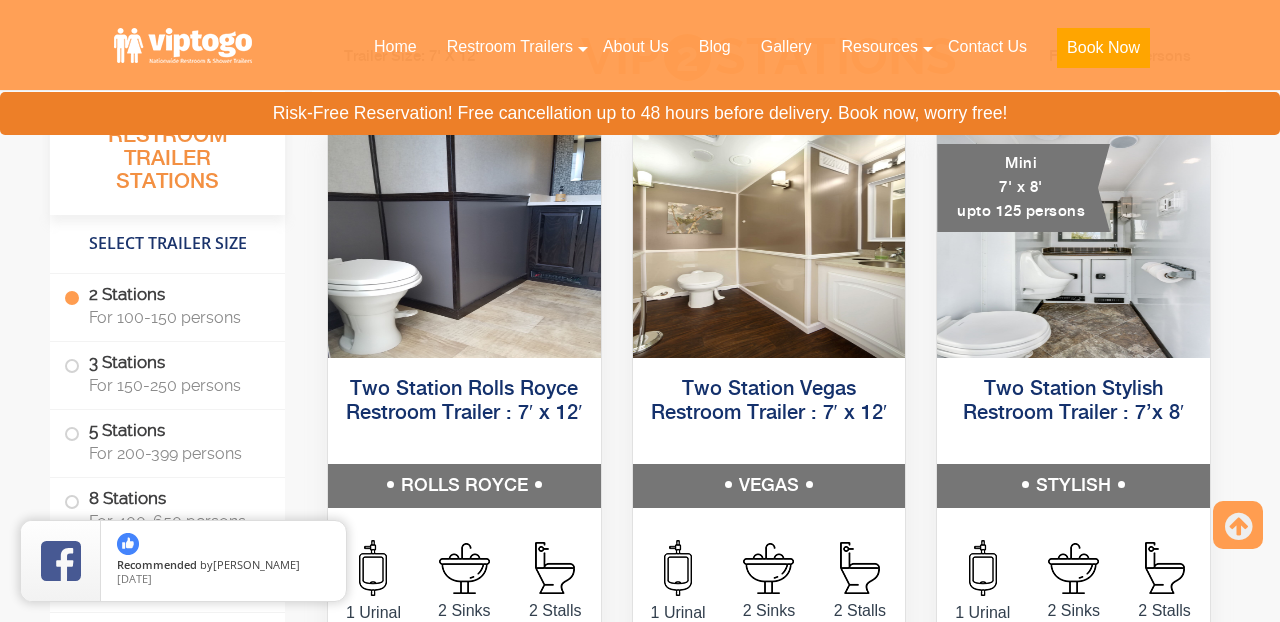 scroll, scrollTop: 0, scrollLeft: 0, axis: both 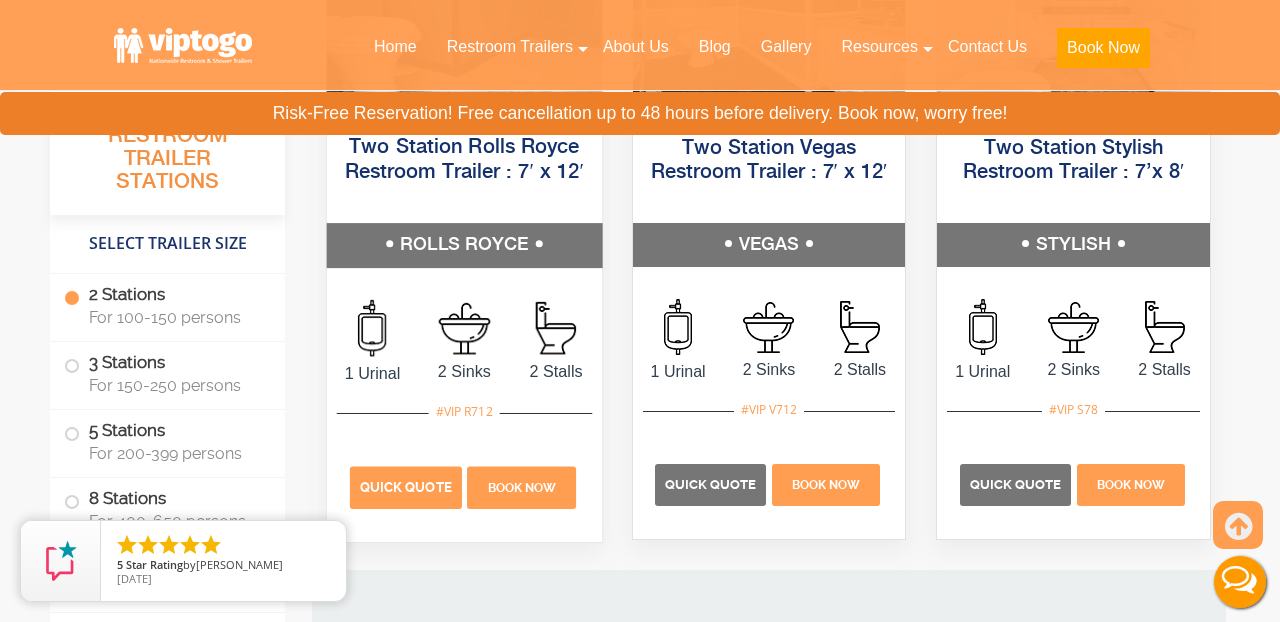 click on "Quick Quote" at bounding box center (406, 487) 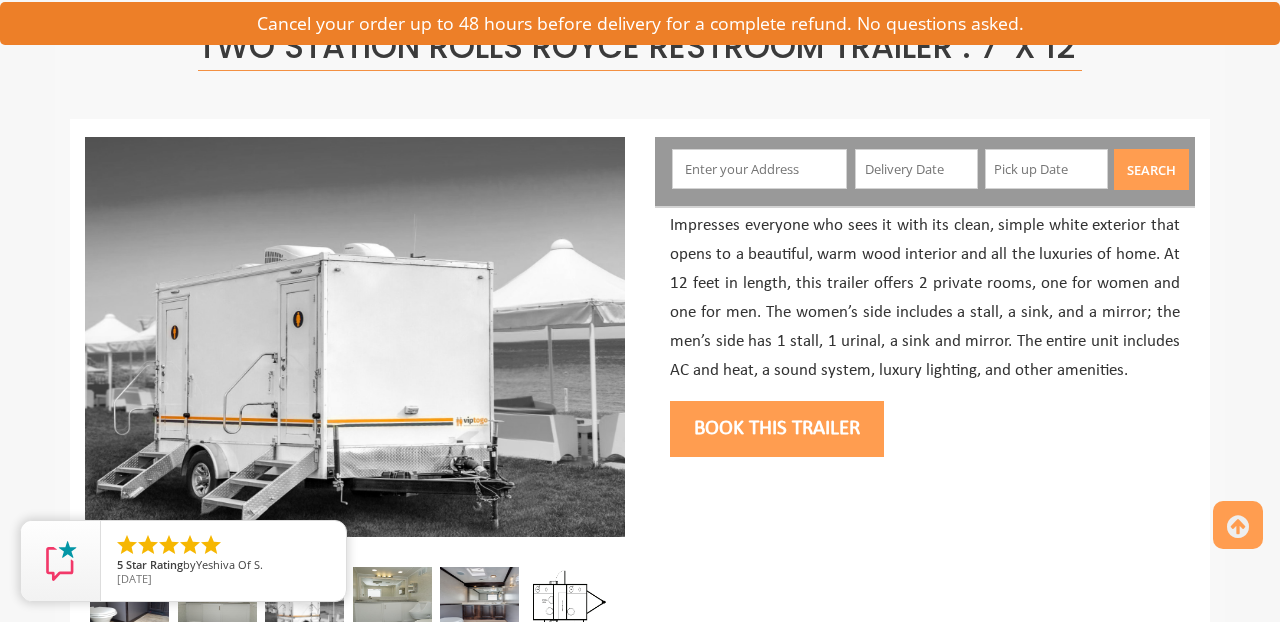 scroll, scrollTop: 157, scrollLeft: 0, axis: vertical 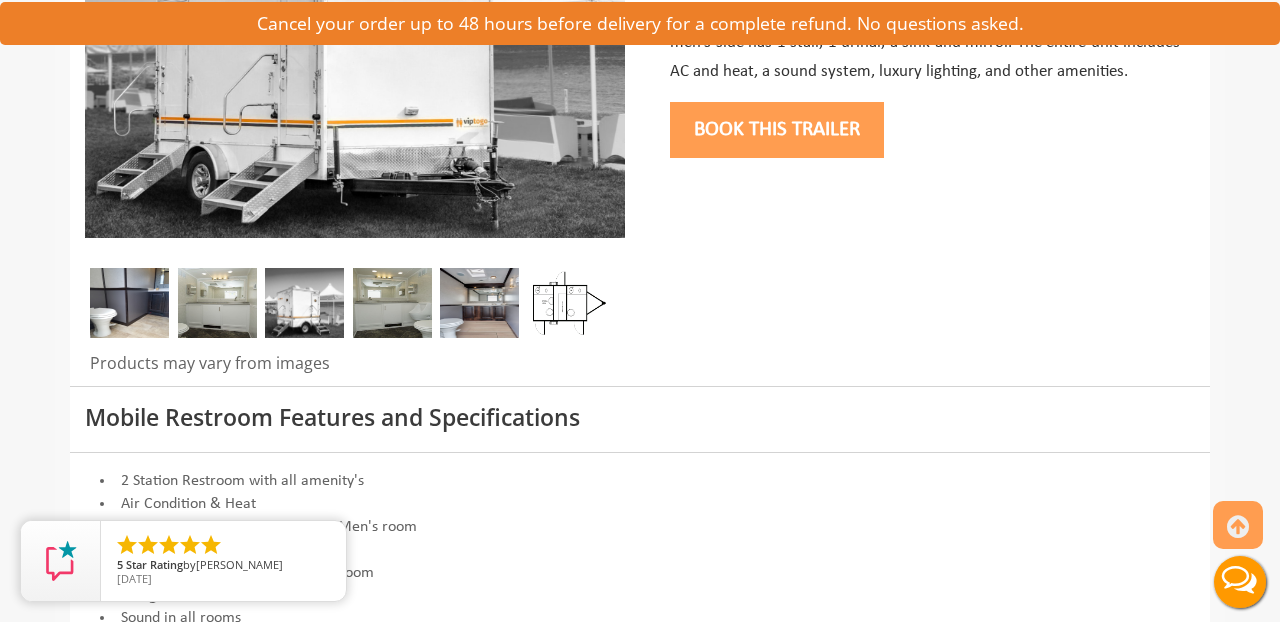click at bounding box center (217, 303) 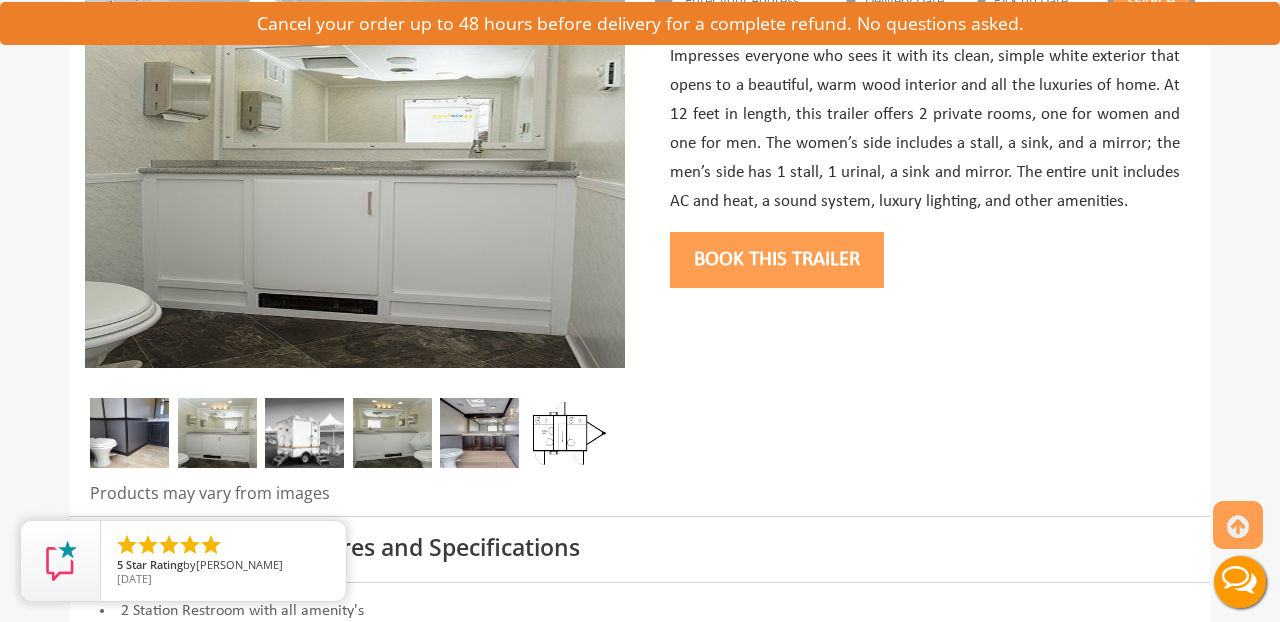 scroll, scrollTop: 326, scrollLeft: 0, axis: vertical 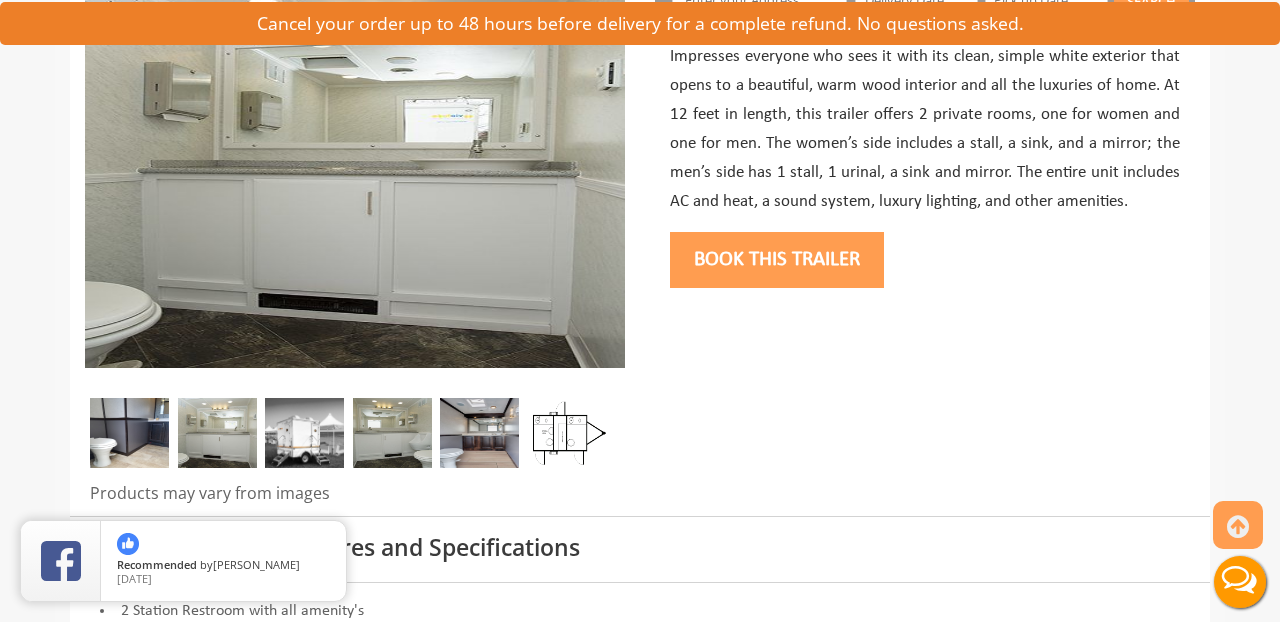 click at bounding box center [304, 433] 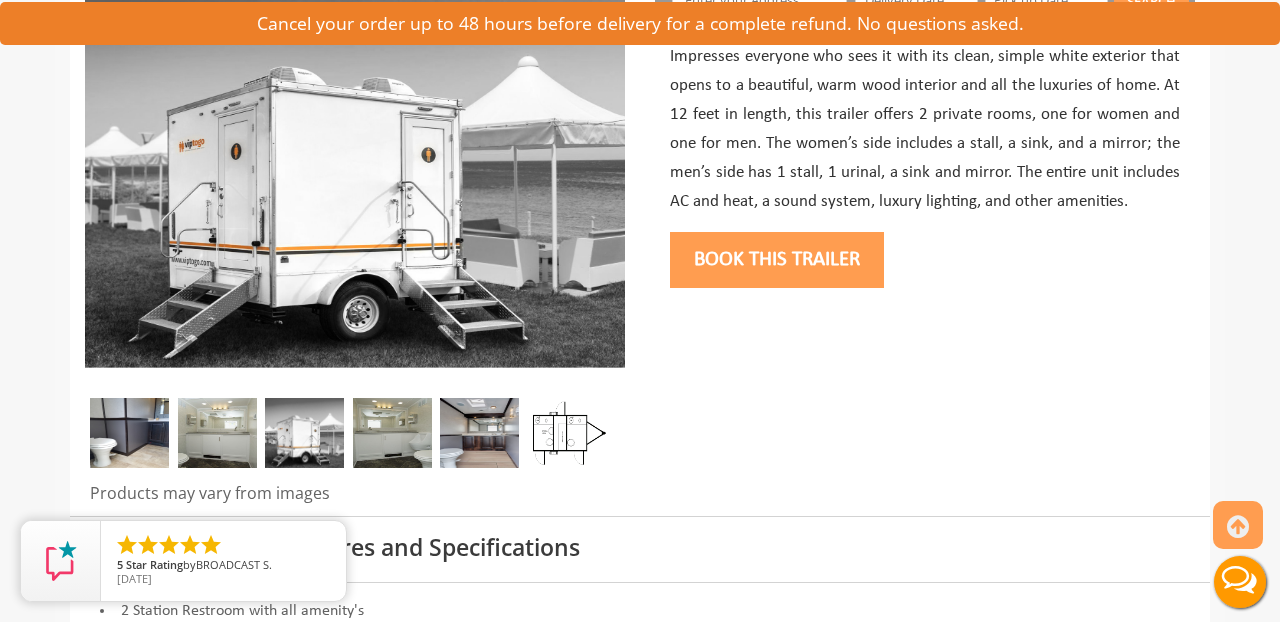 click at bounding box center [392, 433] 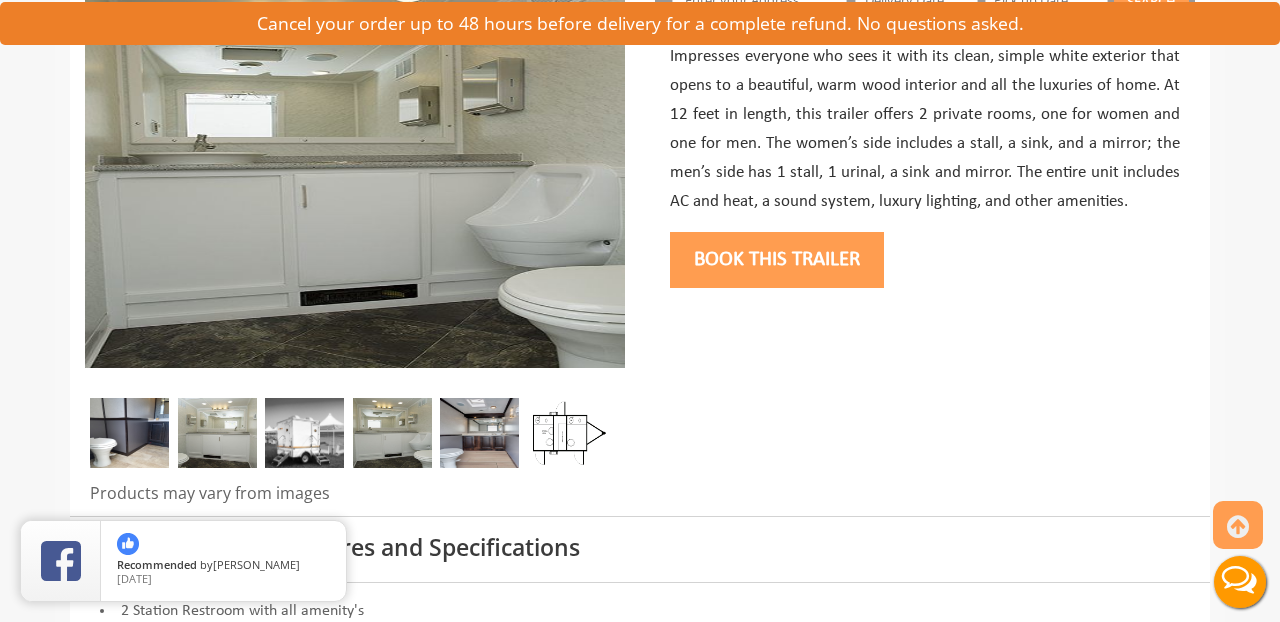 click at bounding box center (479, 433) 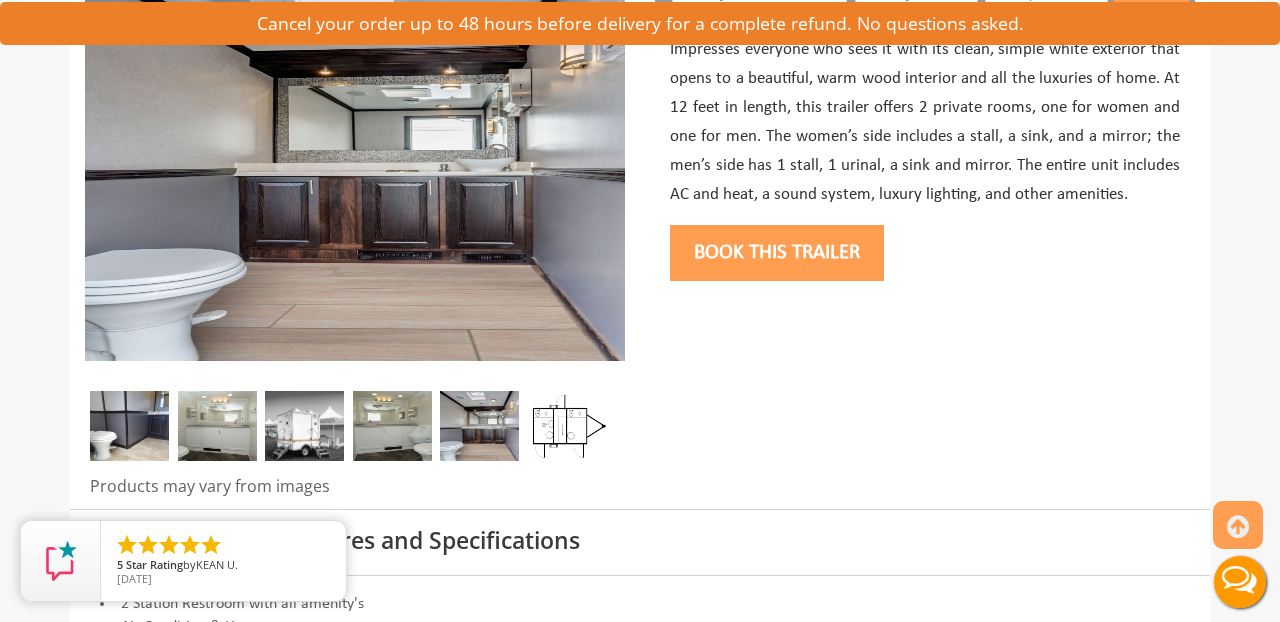 scroll, scrollTop: 340, scrollLeft: 0, axis: vertical 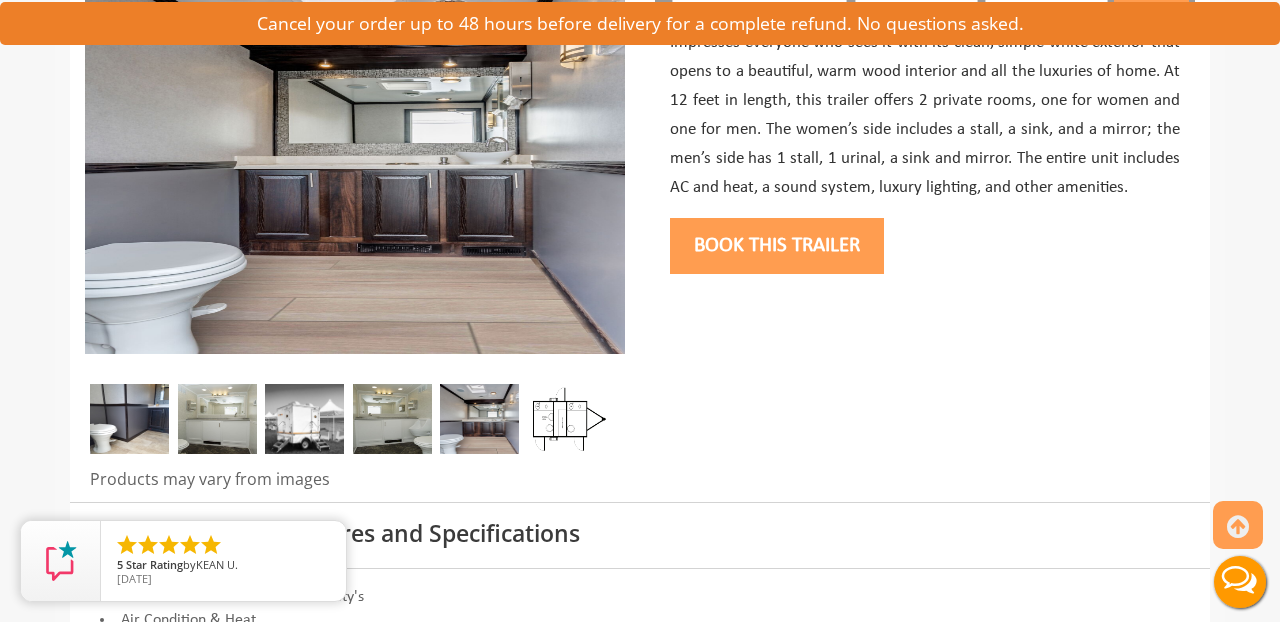 click at bounding box center [566, 419] 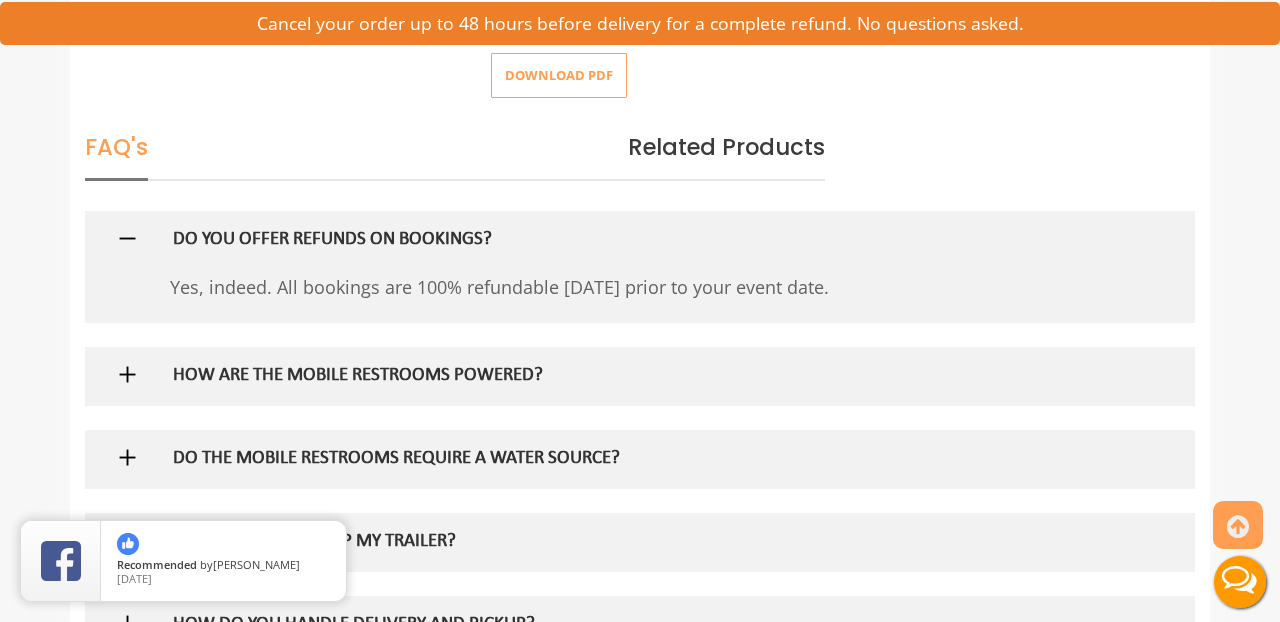 scroll, scrollTop: 1089, scrollLeft: 0, axis: vertical 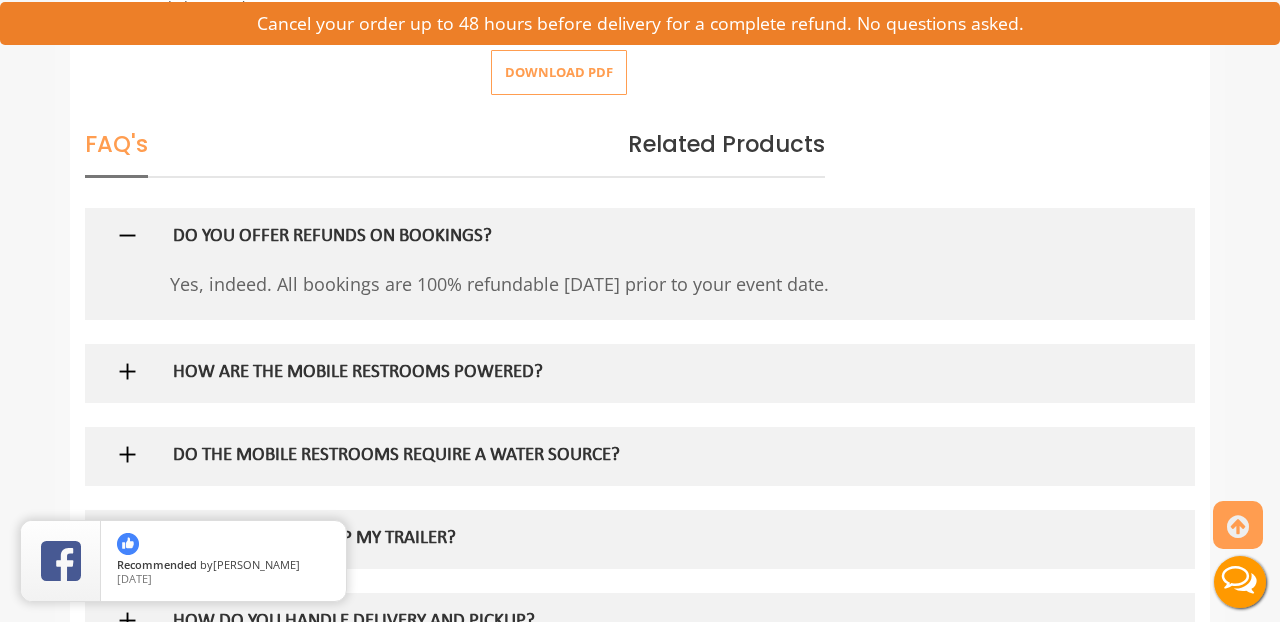 click at bounding box center (127, 371) 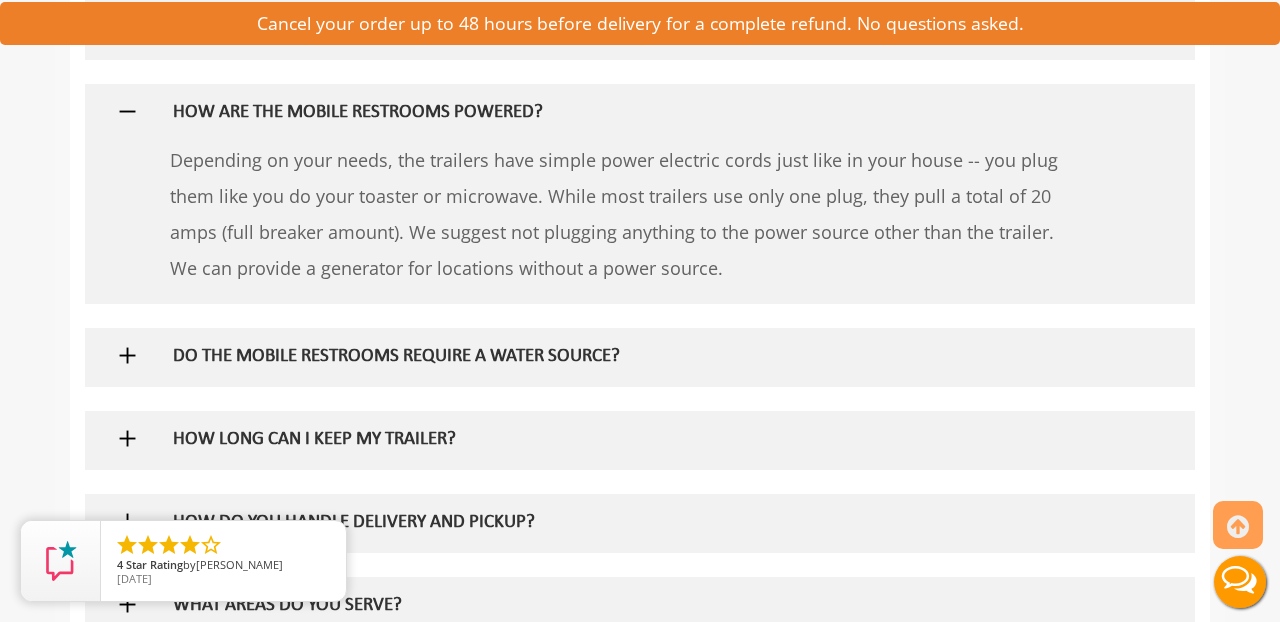 scroll, scrollTop: 1349, scrollLeft: 0, axis: vertical 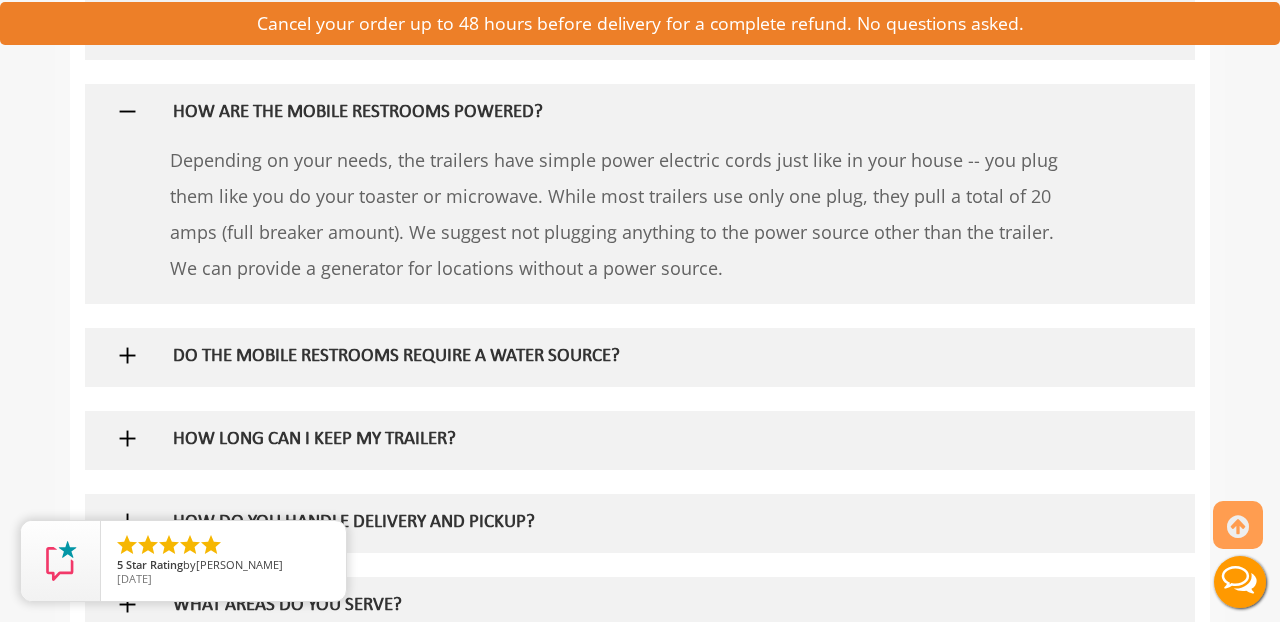 click at bounding box center (127, 111) 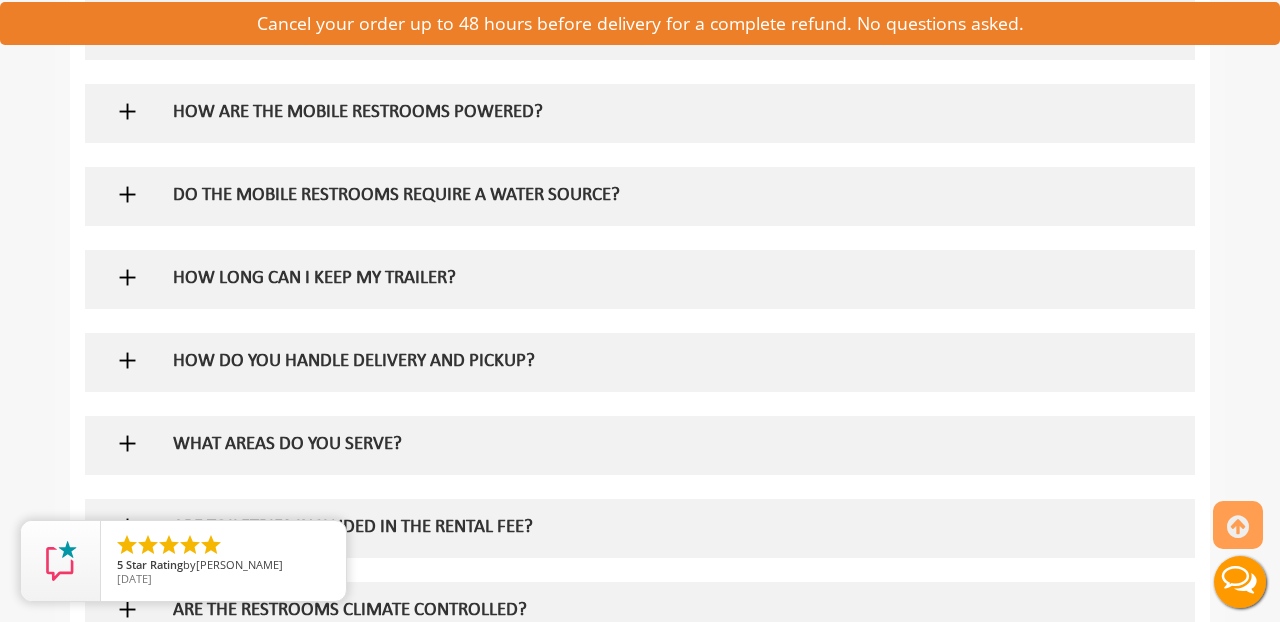 click at bounding box center [127, 194] 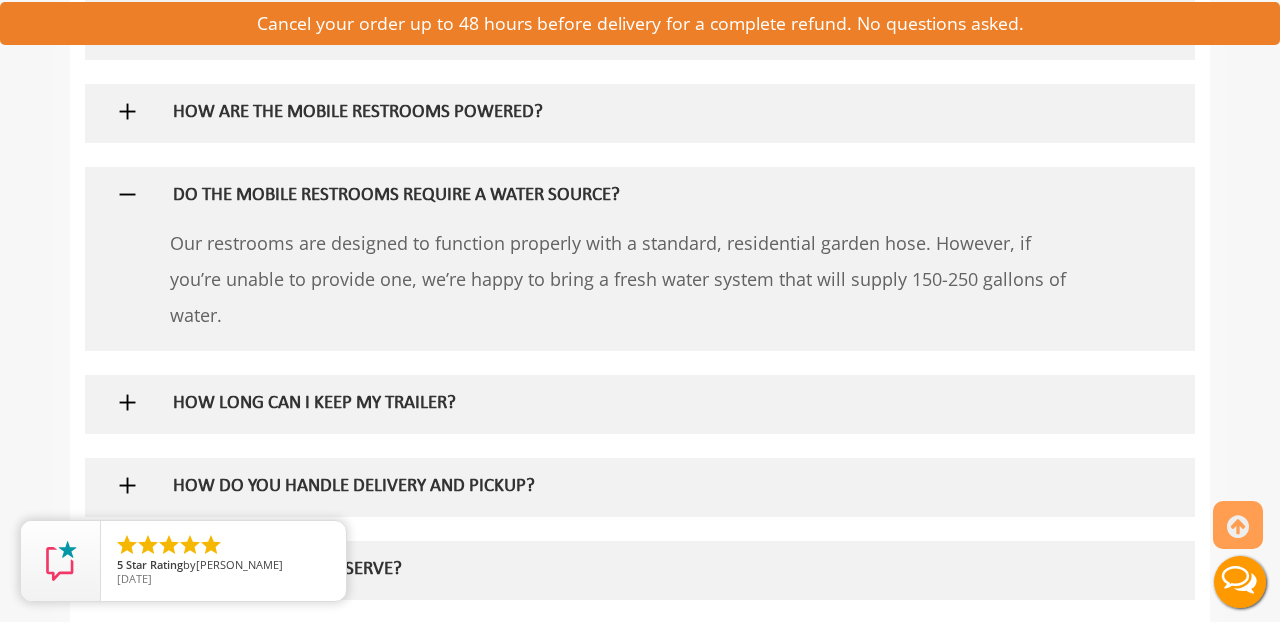 click at bounding box center [127, 194] 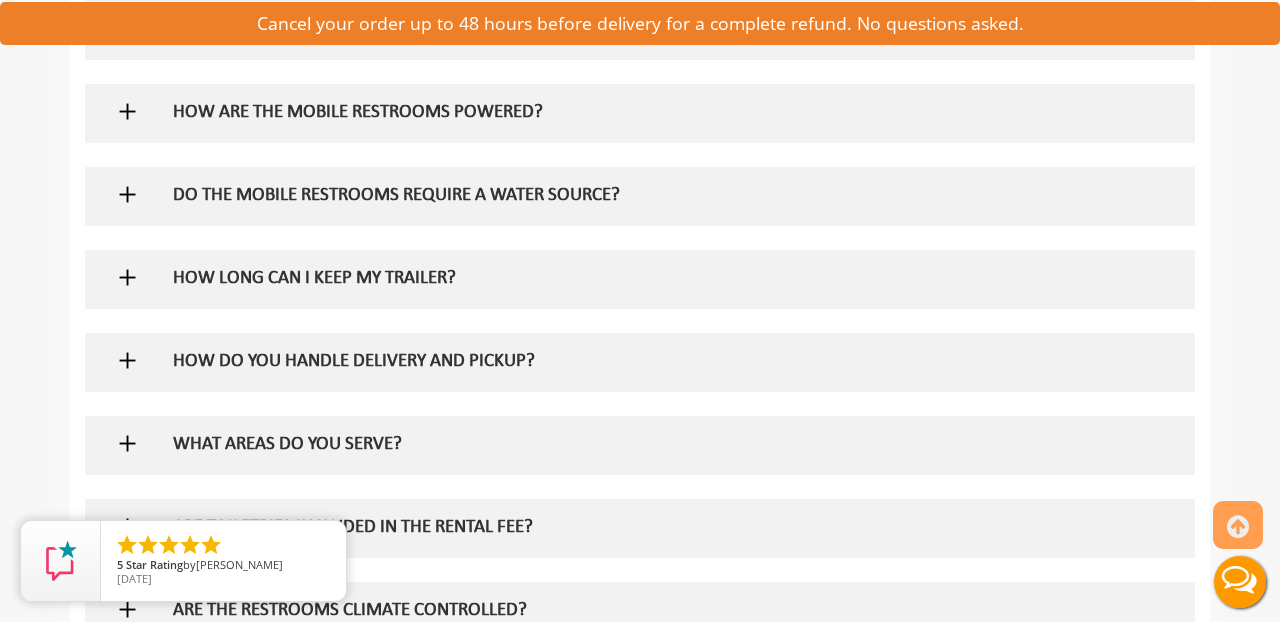 click at bounding box center (127, 277) 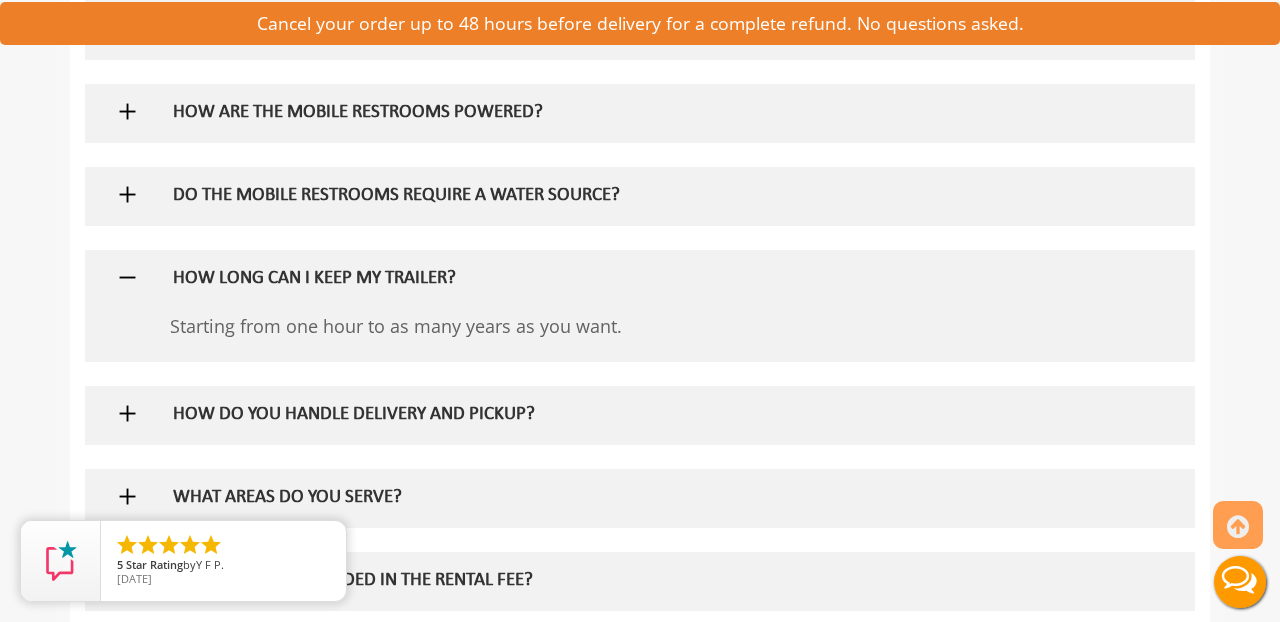click at bounding box center (127, 277) 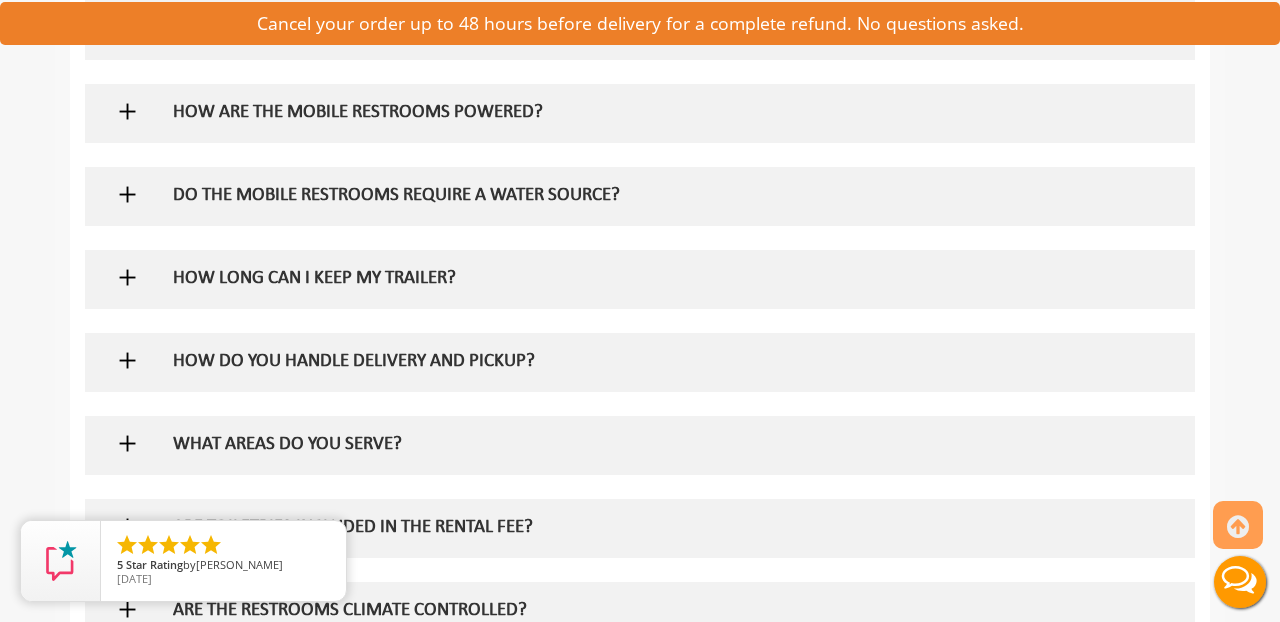 click at bounding box center (127, 360) 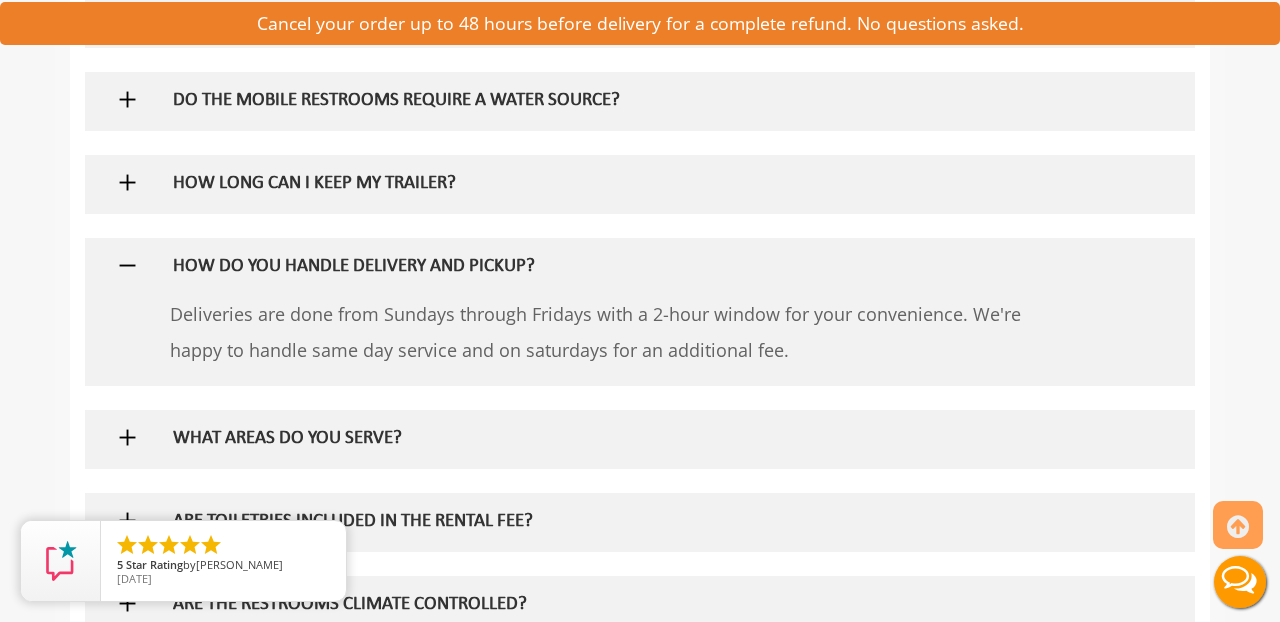scroll, scrollTop: 1448, scrollLeft: 0, axis: vertical 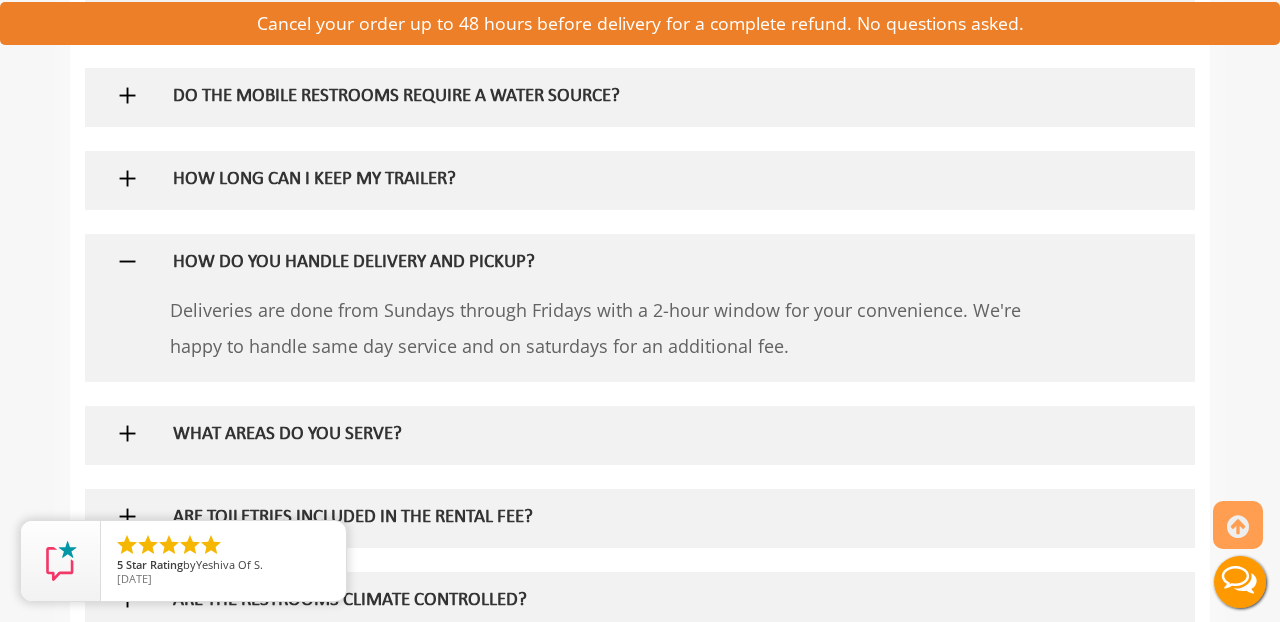 click at bounding box center (127, 261) 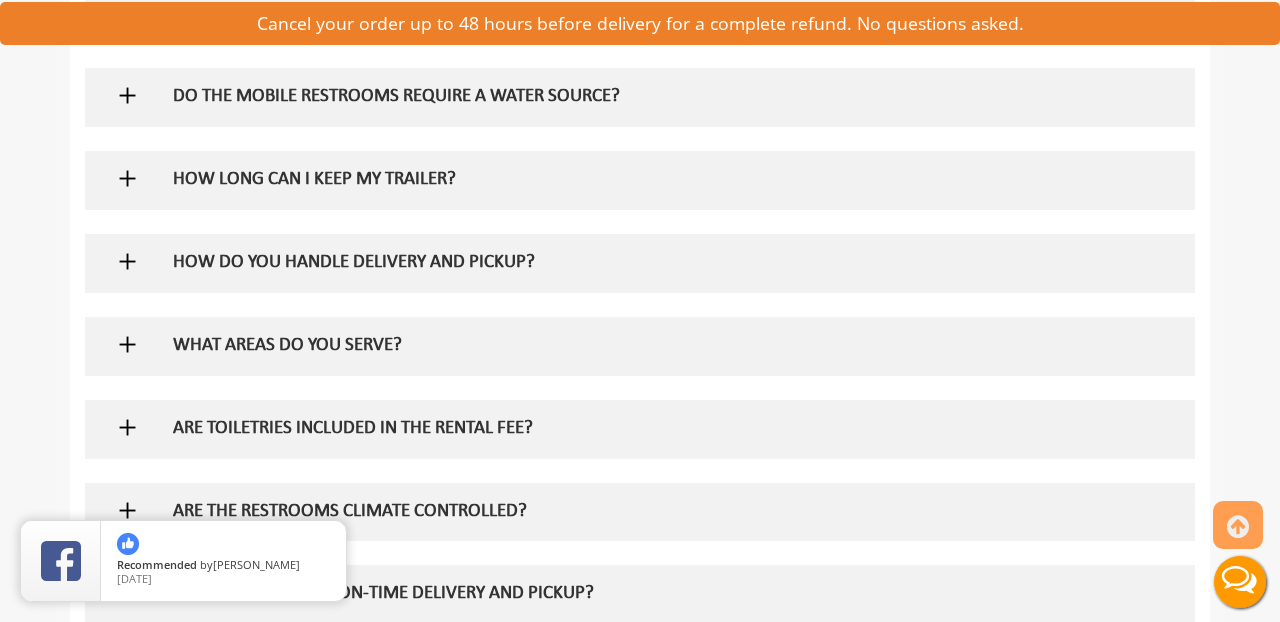 click at bounding box center [127, 344] 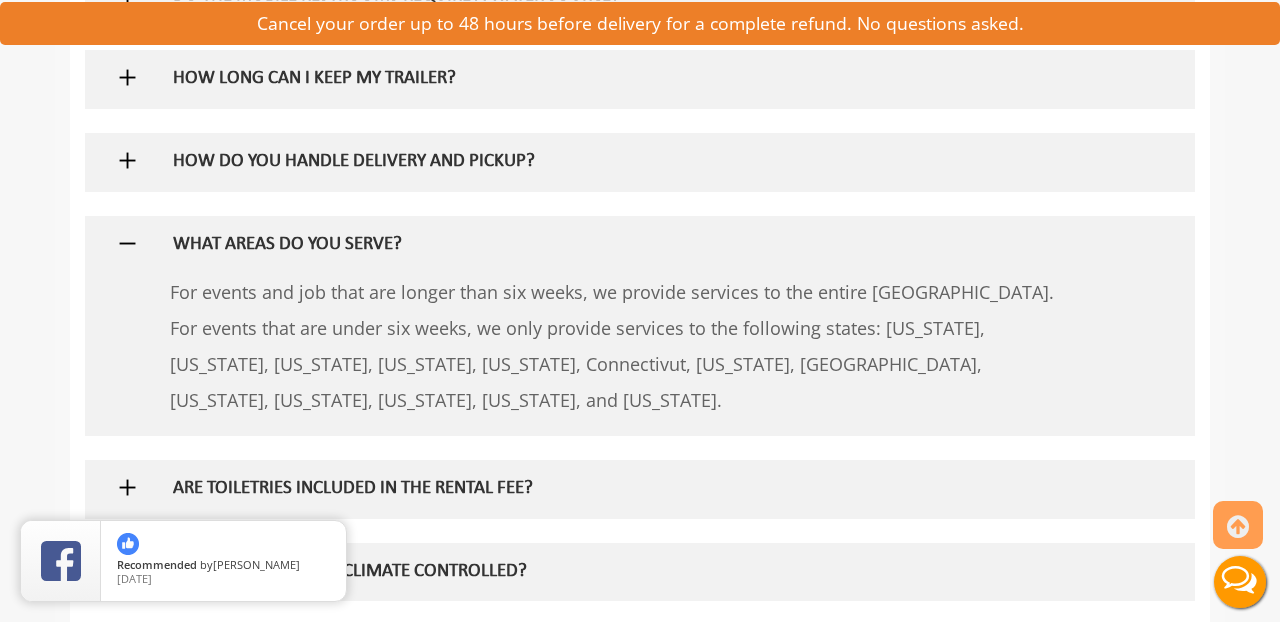scroll, scrollTop: 1551, scrollLeft: 0, axis: vertical 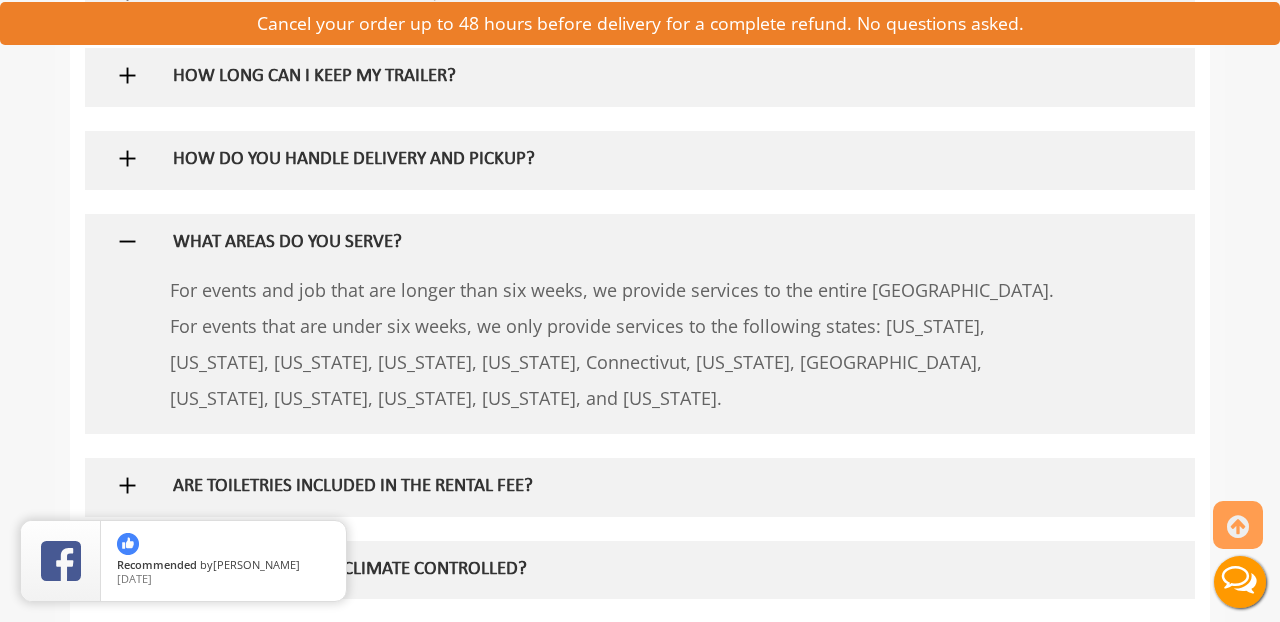 click at bounding box center (127, 241) 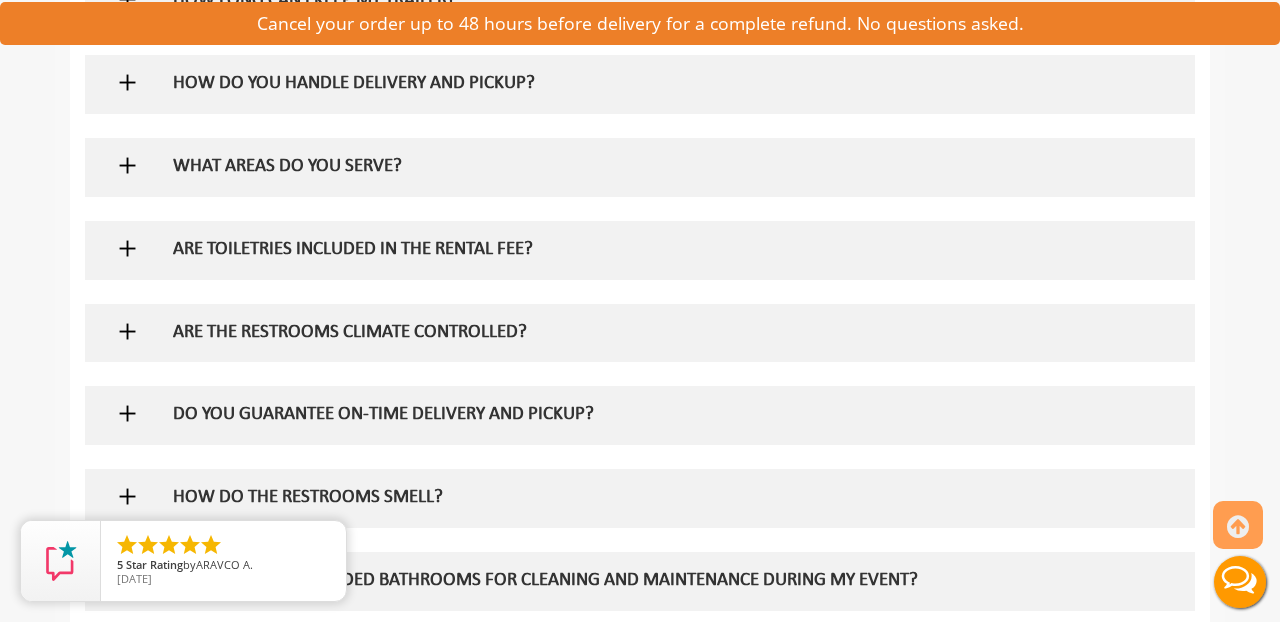 scroll, scrollTop: 1631, scrollLeft: 0, axis: vertical 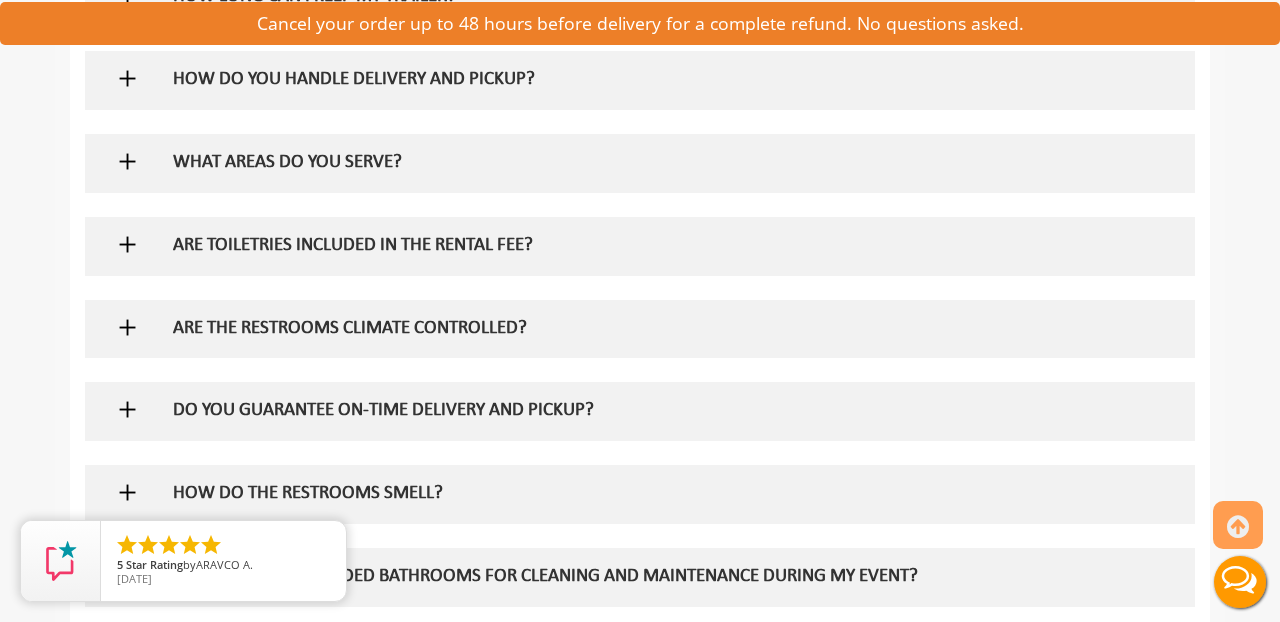click at bounding box center [127, 244] 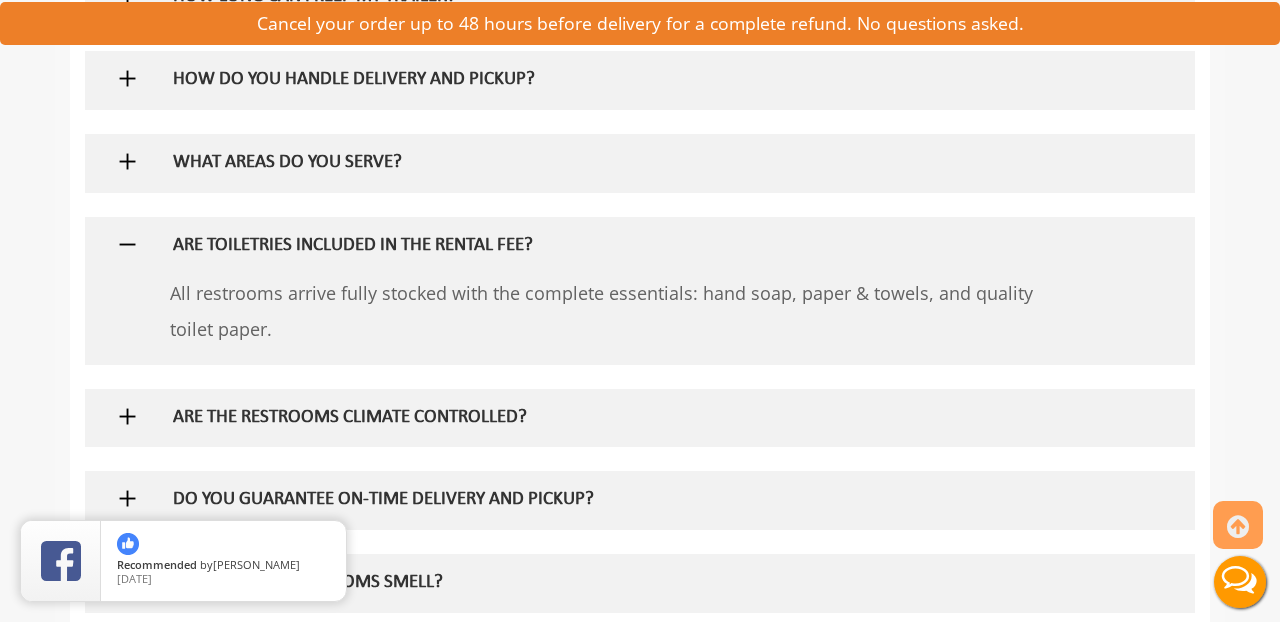 click at bounding box center [127, 244] 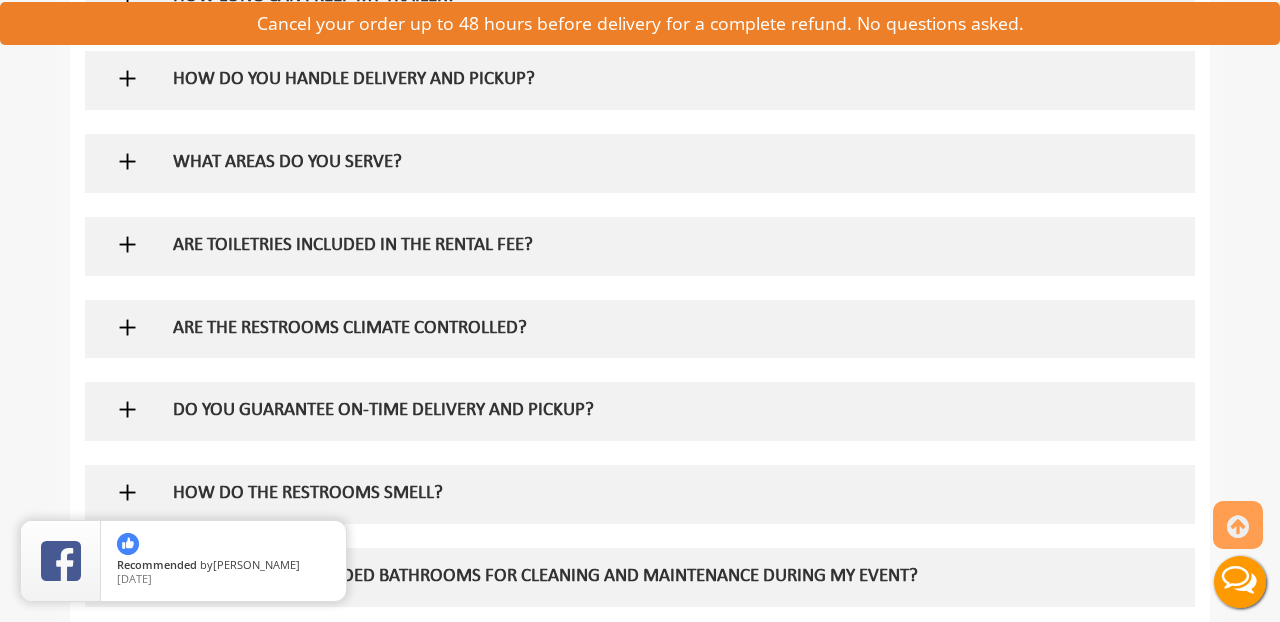 click at bounding box center [640, 329] 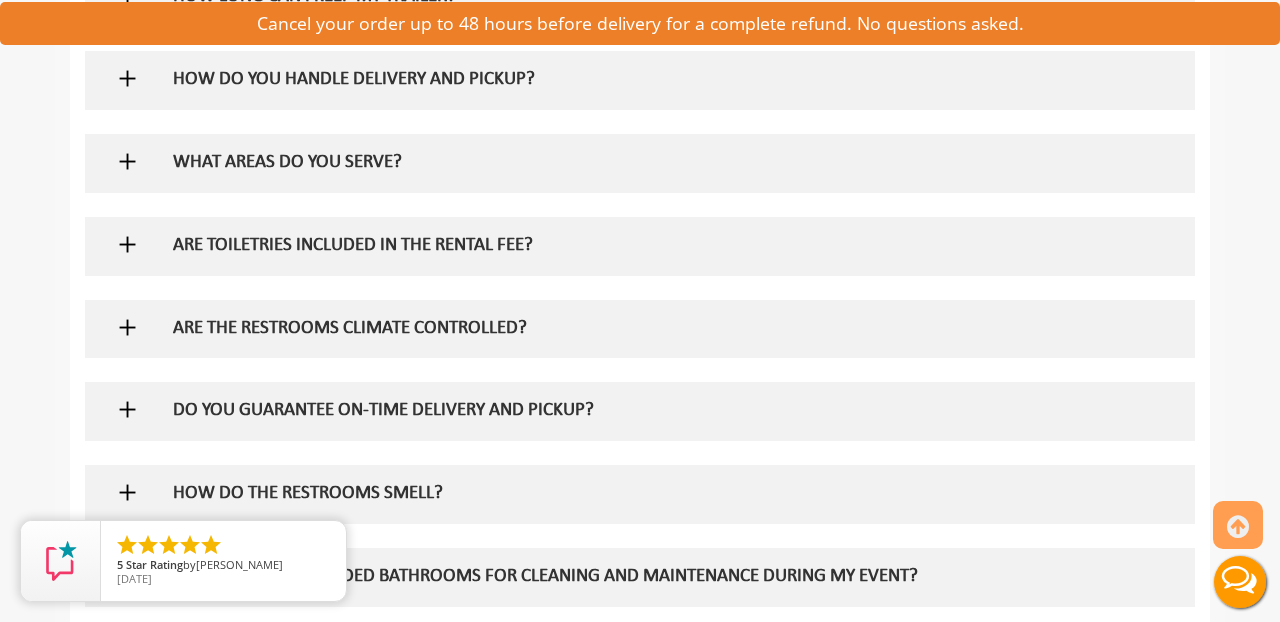 click at bounding box center (127, 327) 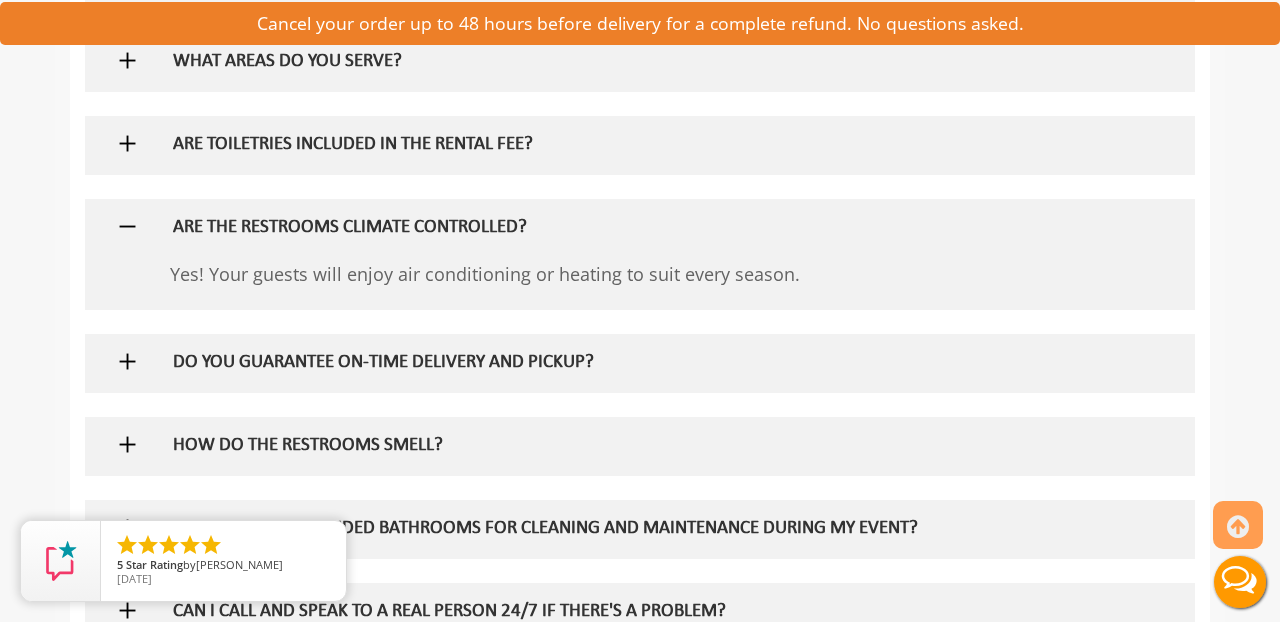 scroll, scrollTop: 1732, scrollLeft: 0, axis: vertical 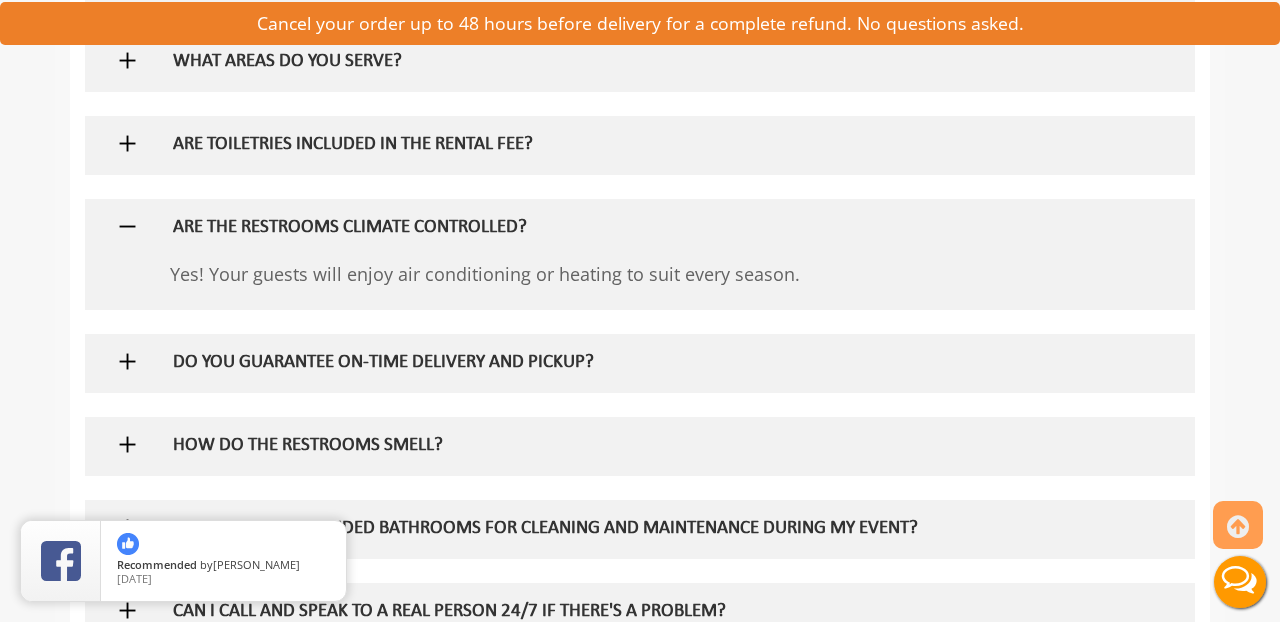 click at bounding box center (127, 226) 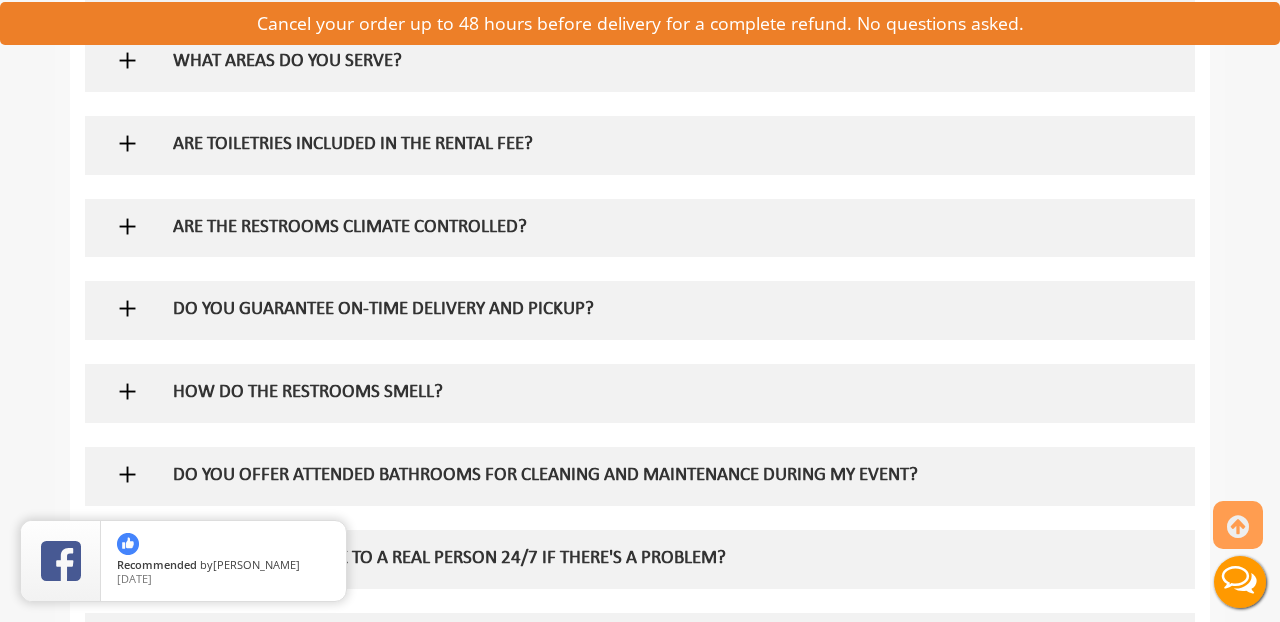click at bounding box center (127, 308) 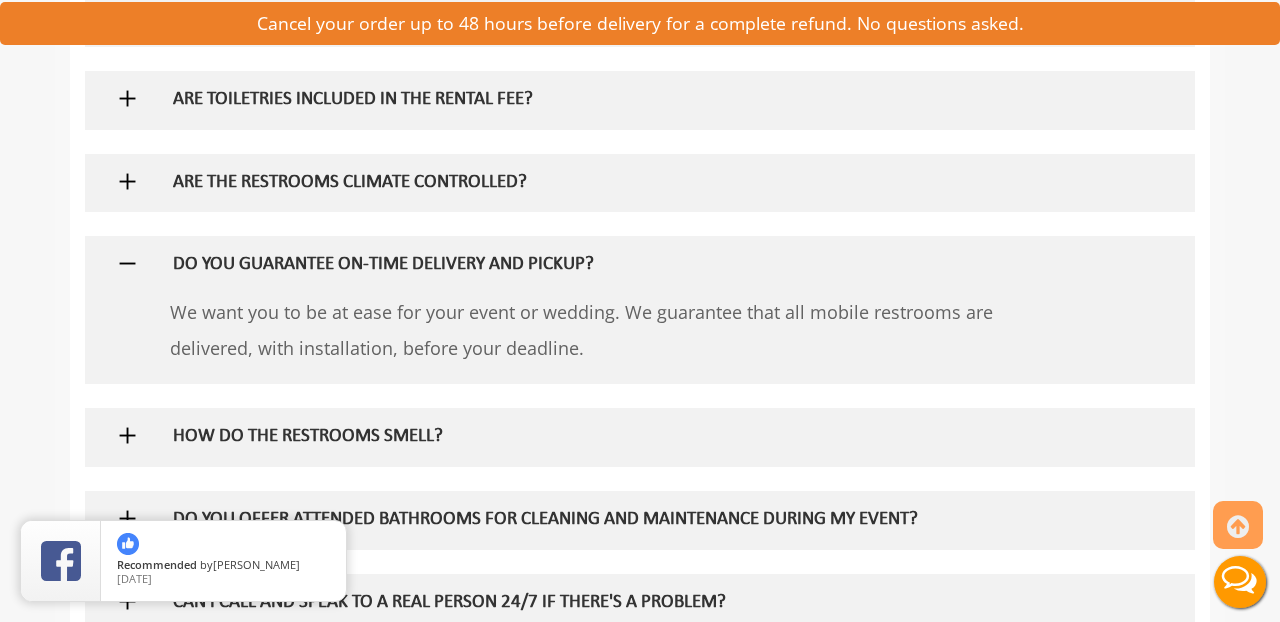 scroll, scrollTop: 1777, scrollLeft: 0, axis: vertical 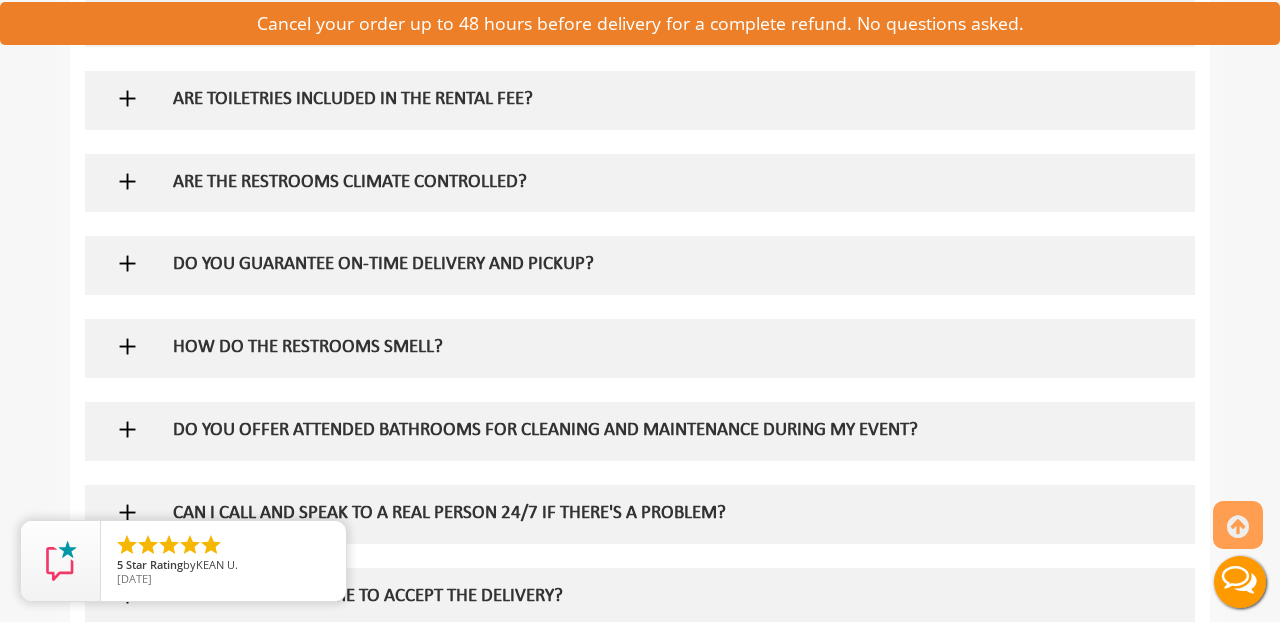 click at bounding box center (127, 346) 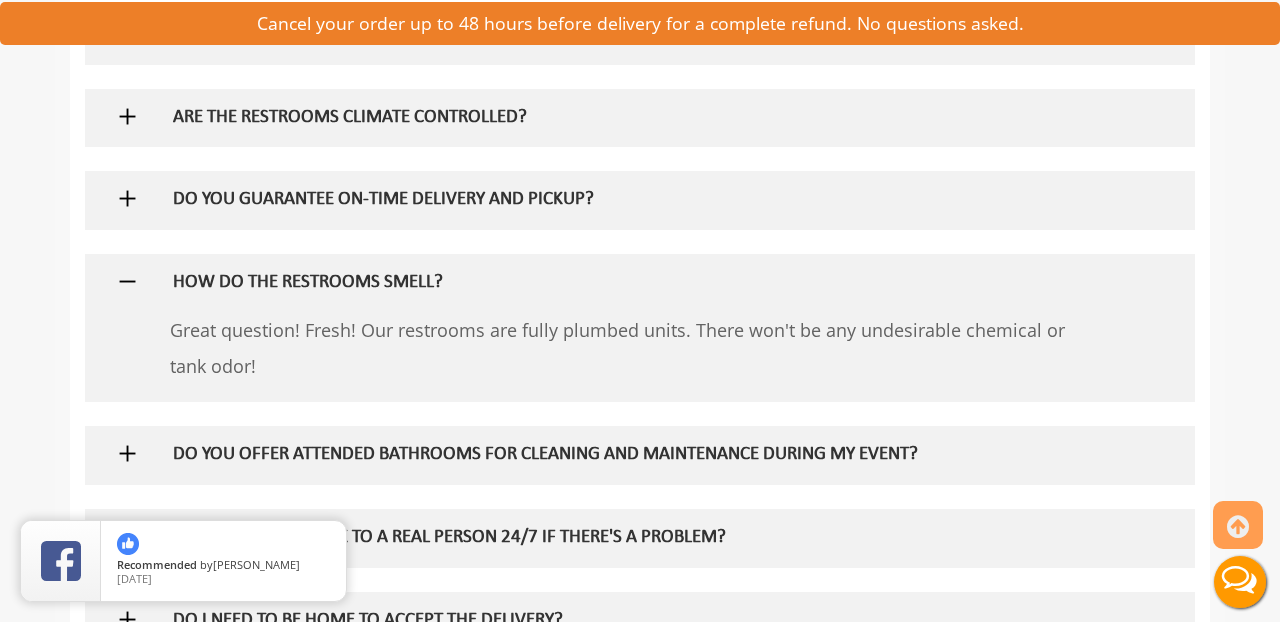 scroll, scrollTop: 1842, scrollLeft: 0, axis: vertical 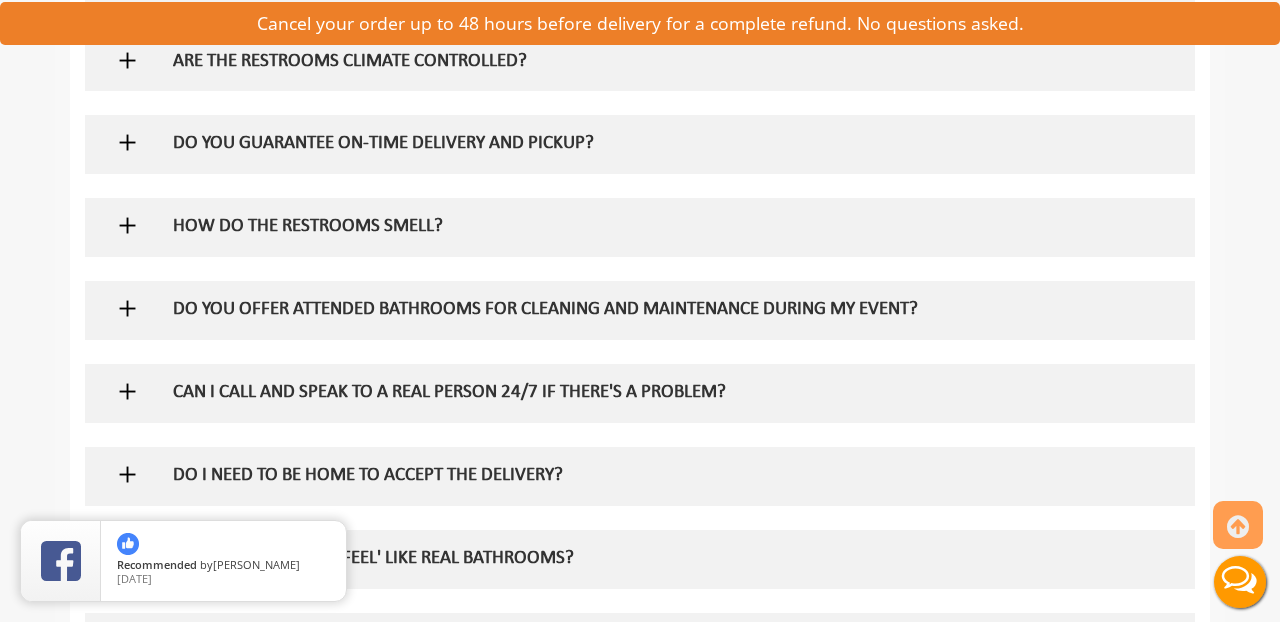 click at bounding box center (127, 391) 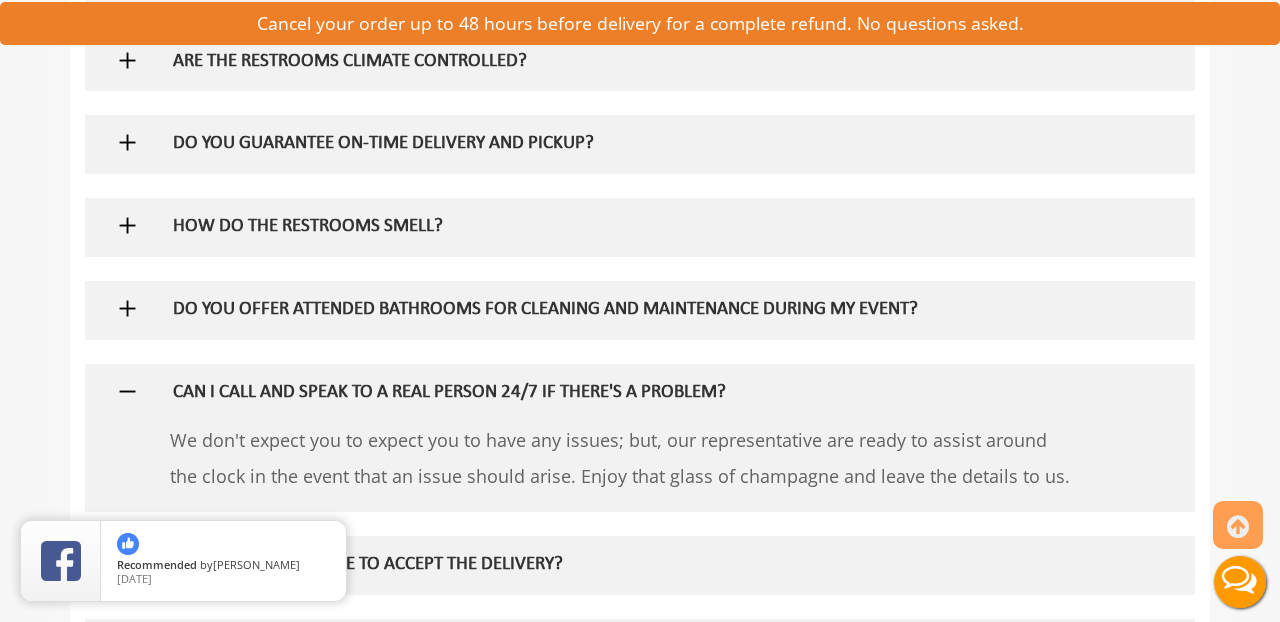 click at bounding box center [127, 391] 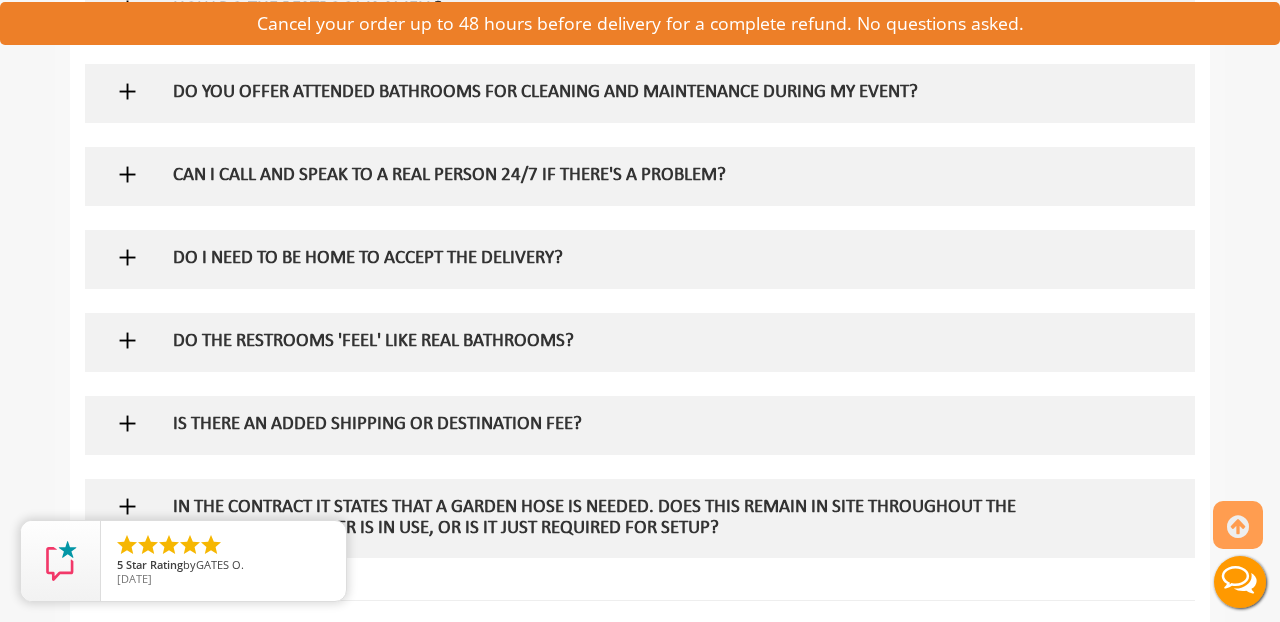 scroll, scrollTop: 2138, scrollLeft: 0, axis: vertical 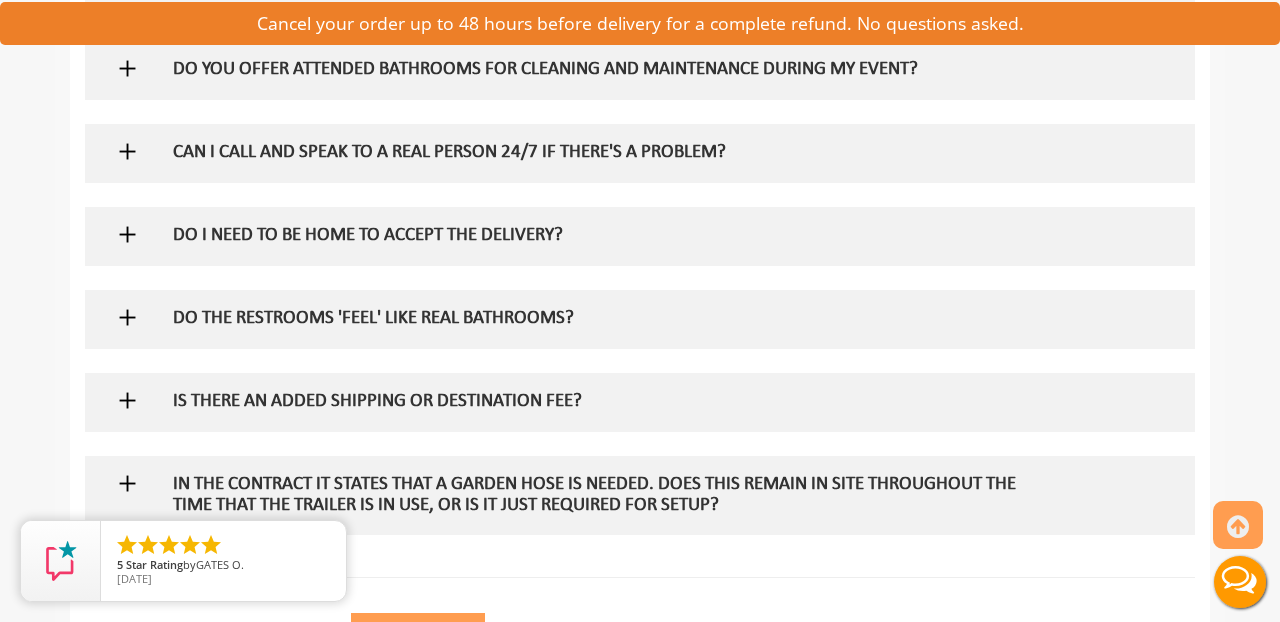 click at bounding box center (127, 234) 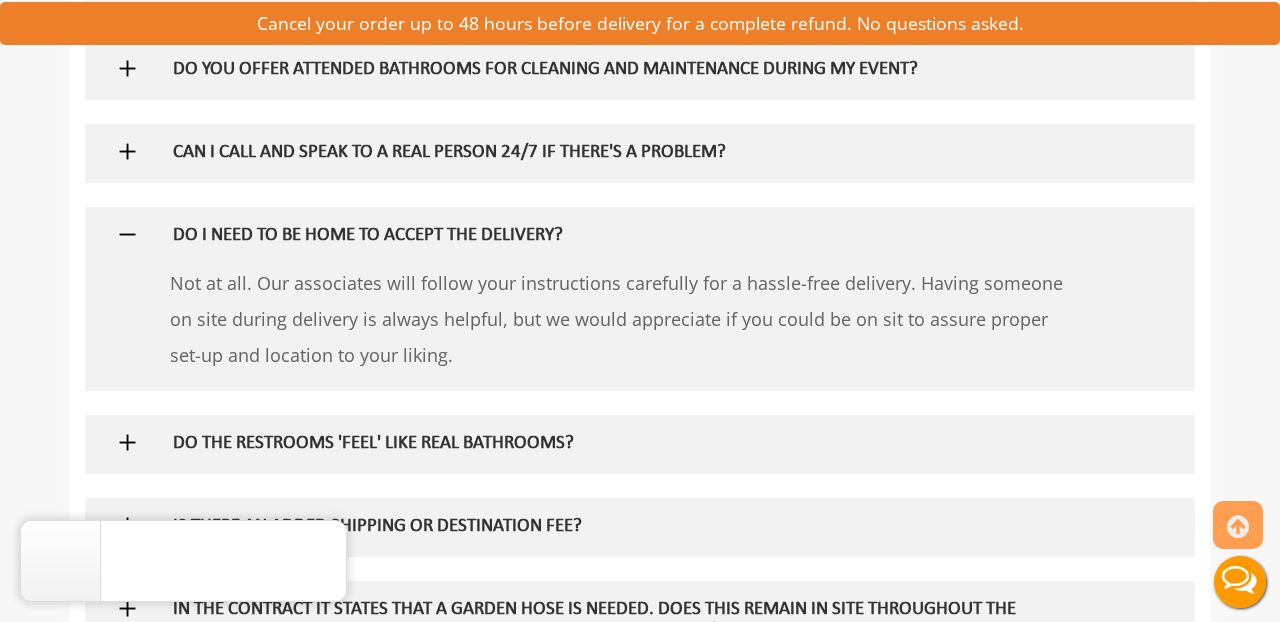 click at bounding box center [127, 234] 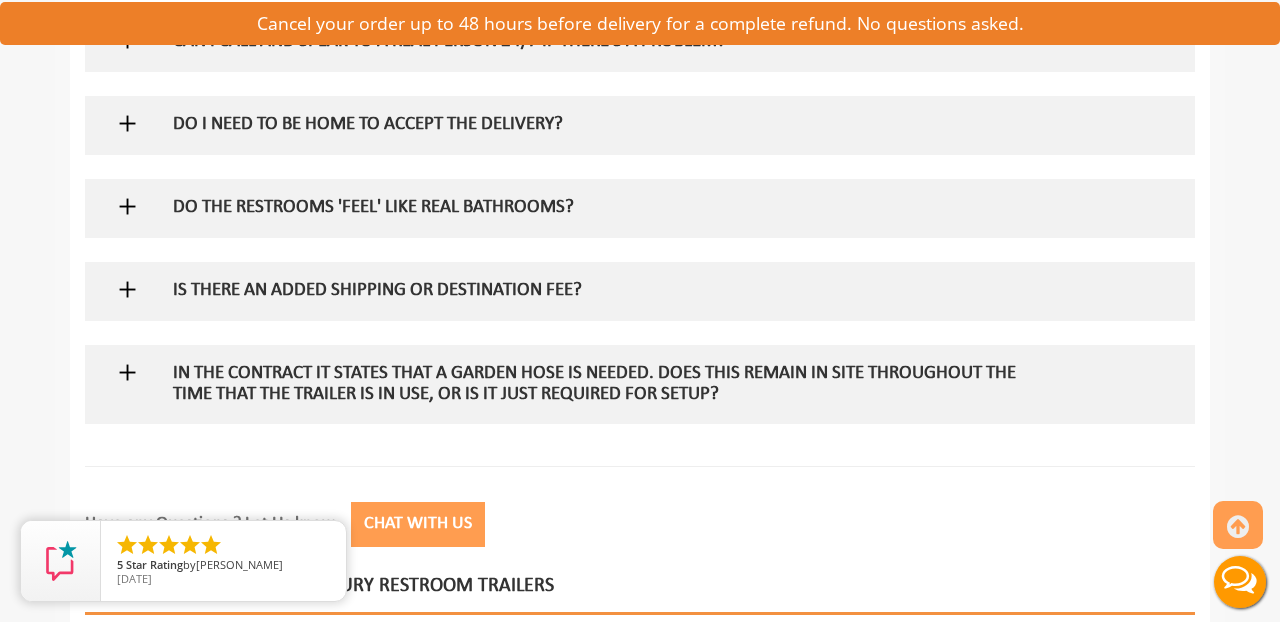 scroll, scrollTop: 2254, scrollLeft: 0, axis: vertical 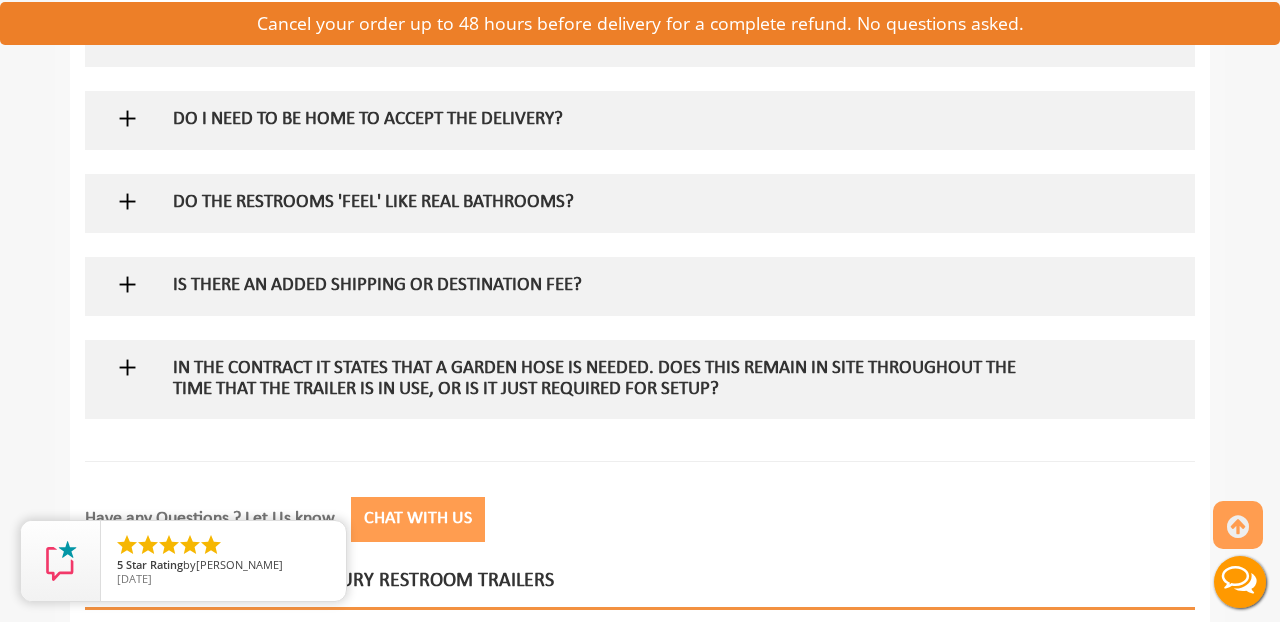 click at bounding box center [127, 284] 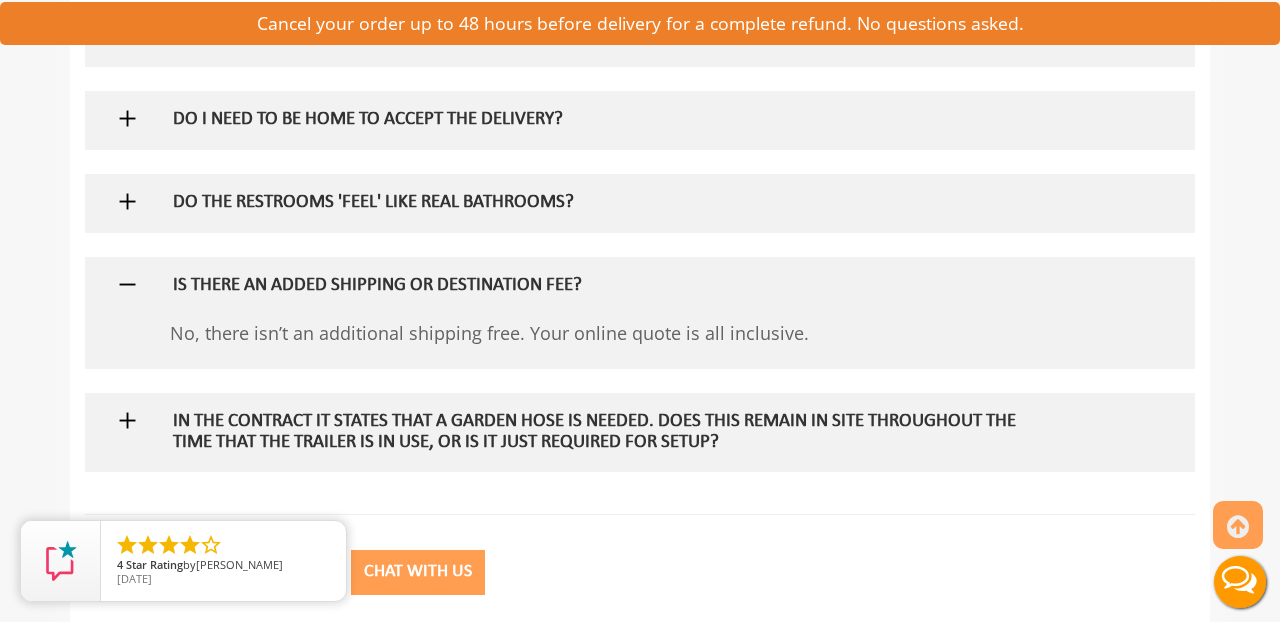click at bounding box center (127, 284) 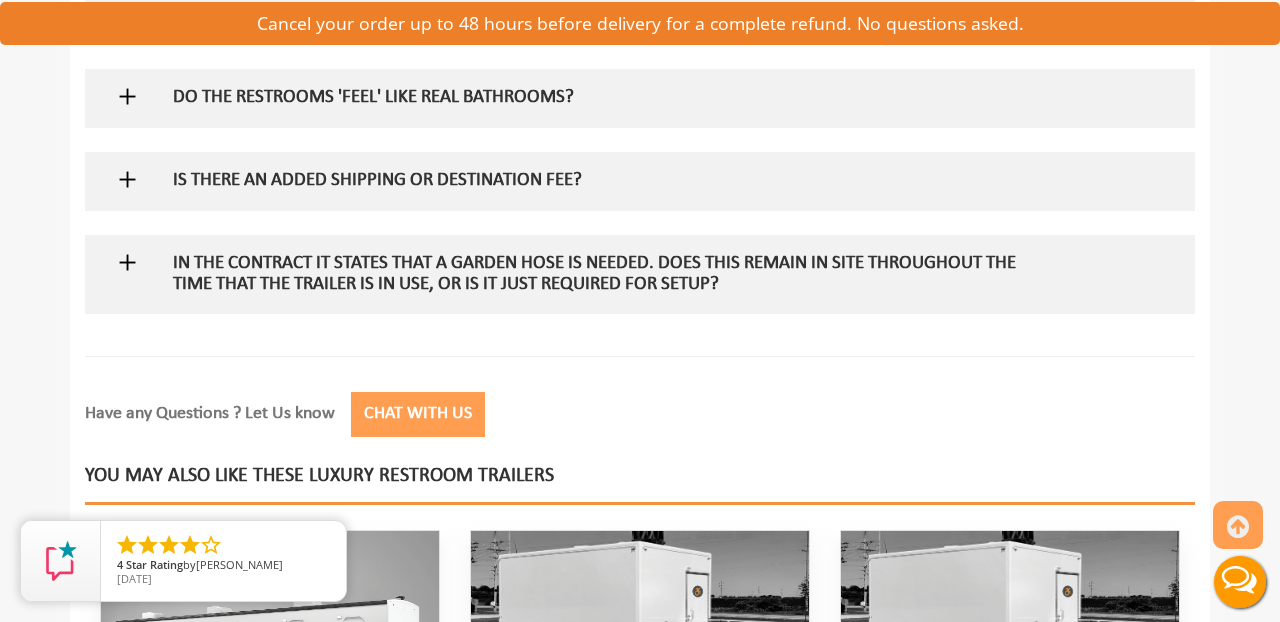 scroll, scrollTop: 2360, scrollLeft: 0, axis: vertical 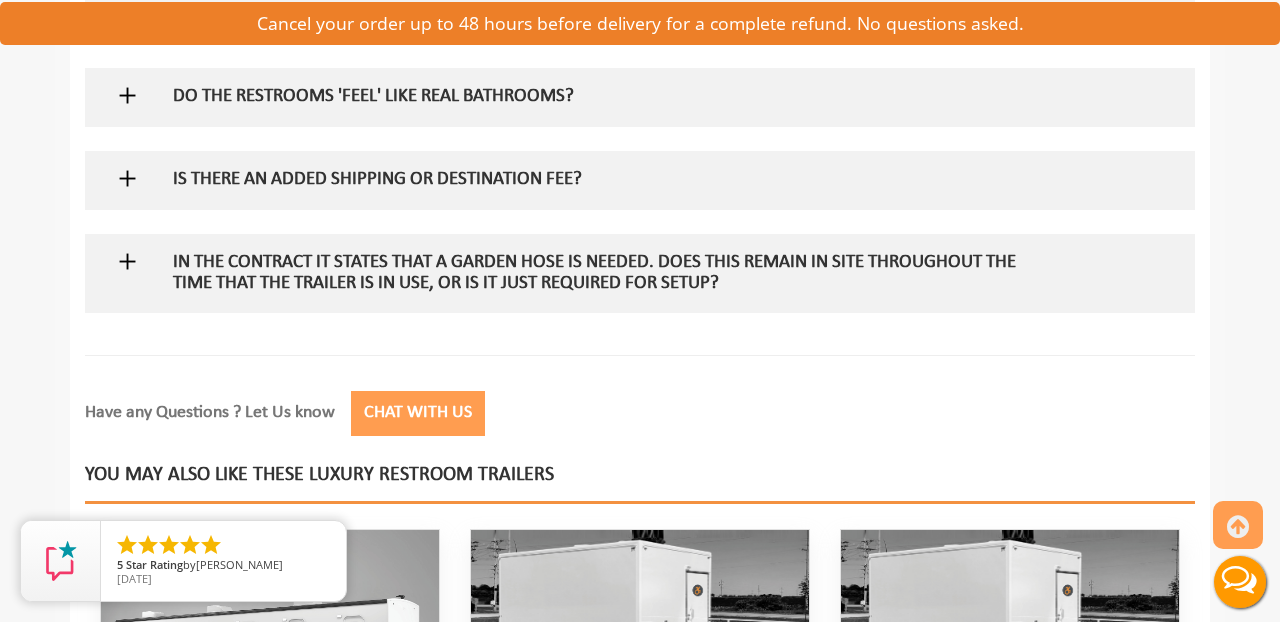 click at bounding box center [127, 261] 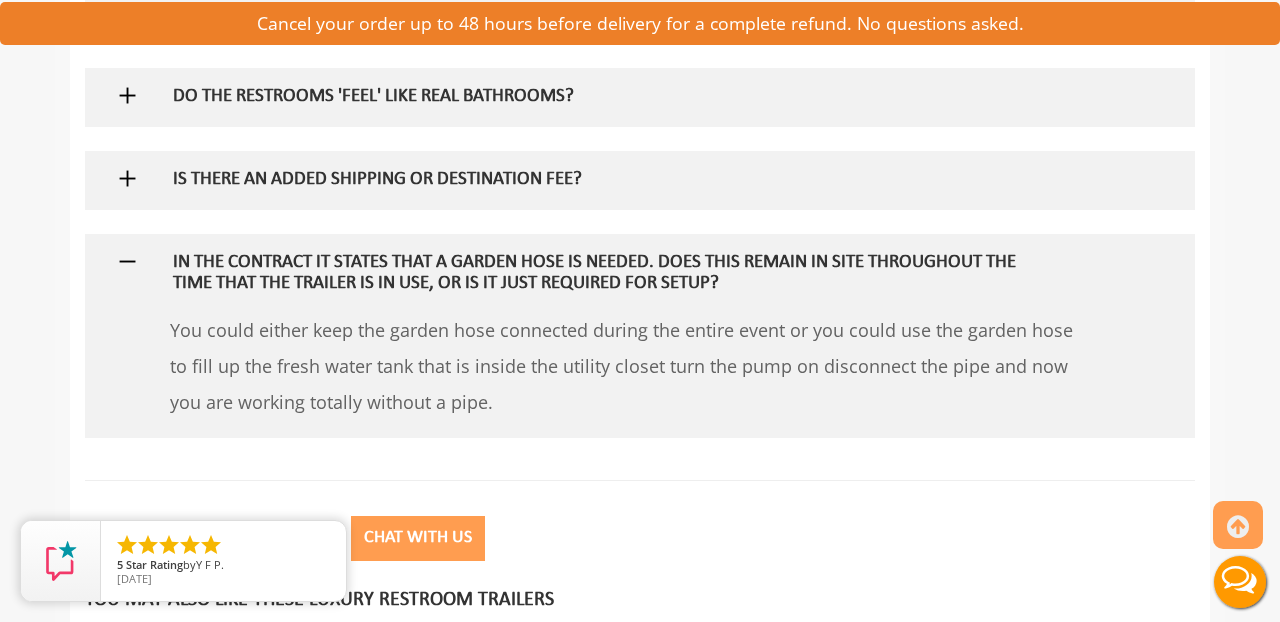 click at bounding box center (127, 261) 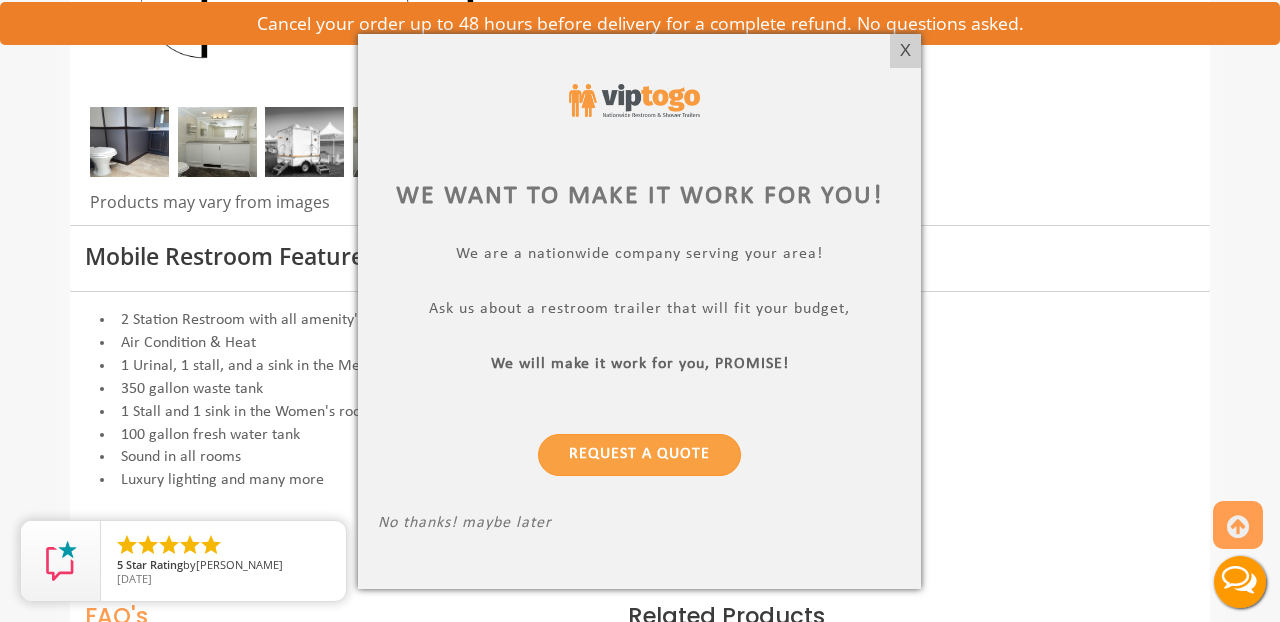 scroll, scrollTop: 618, scrollLeft: 0, axis: vertical 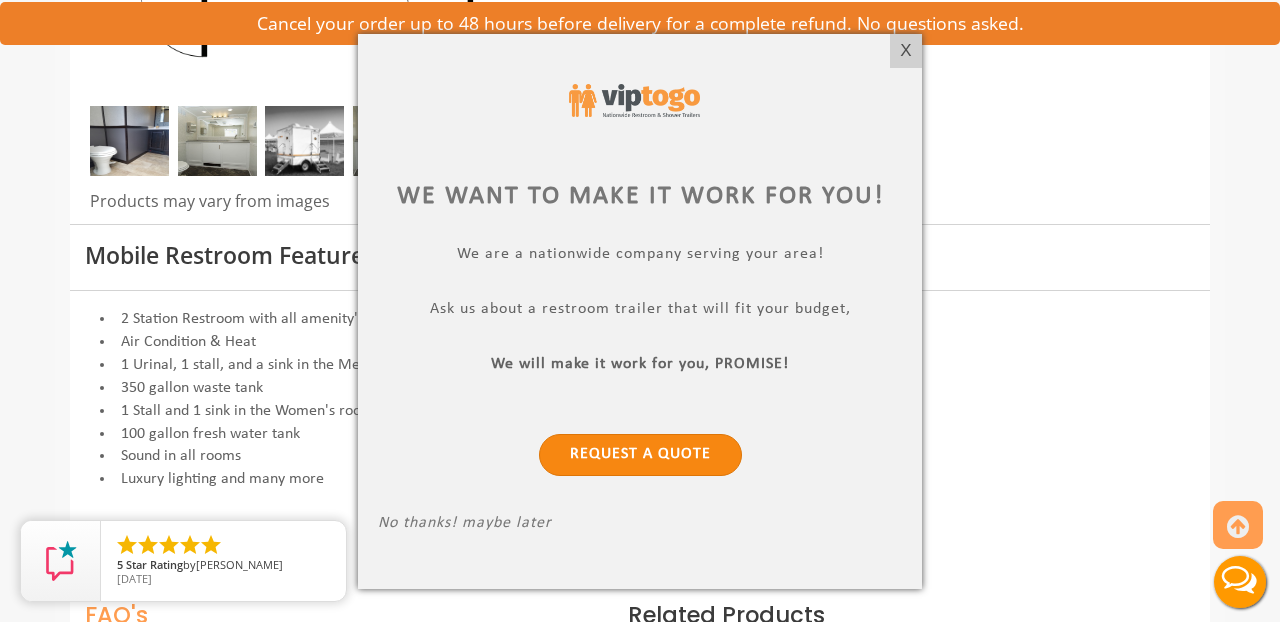 click on "Request a Quote" at bounding box center [640, 455] 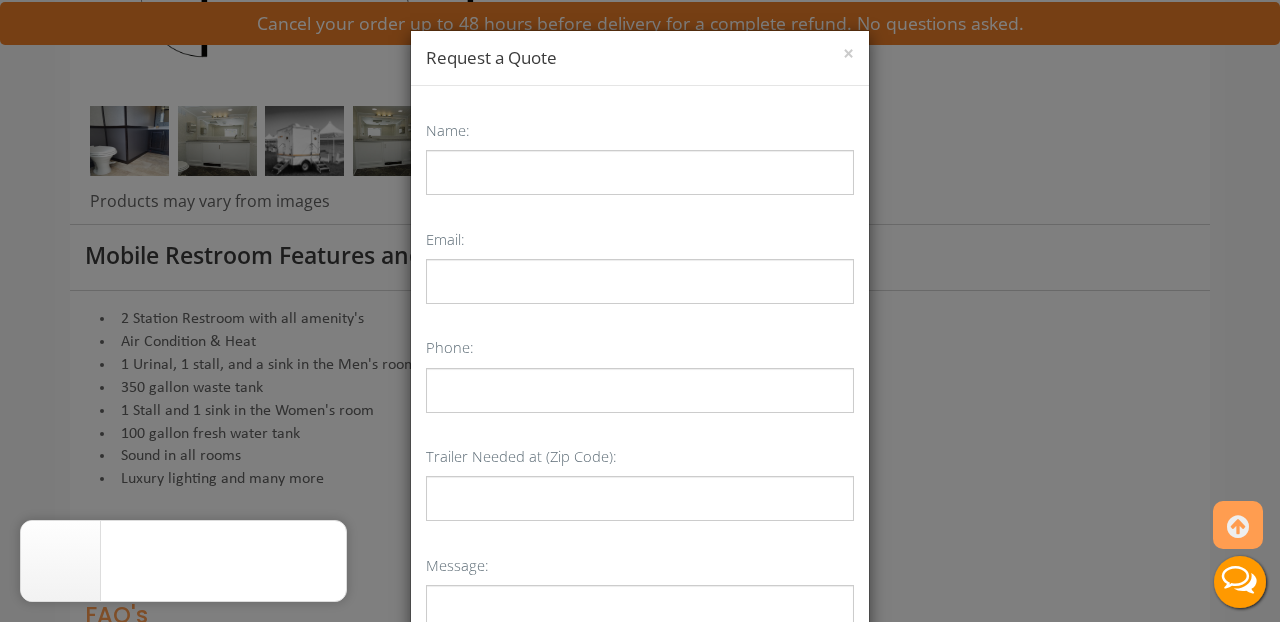 scroll, scrollTop: 1, scrollLeft: 0, axis: vertical 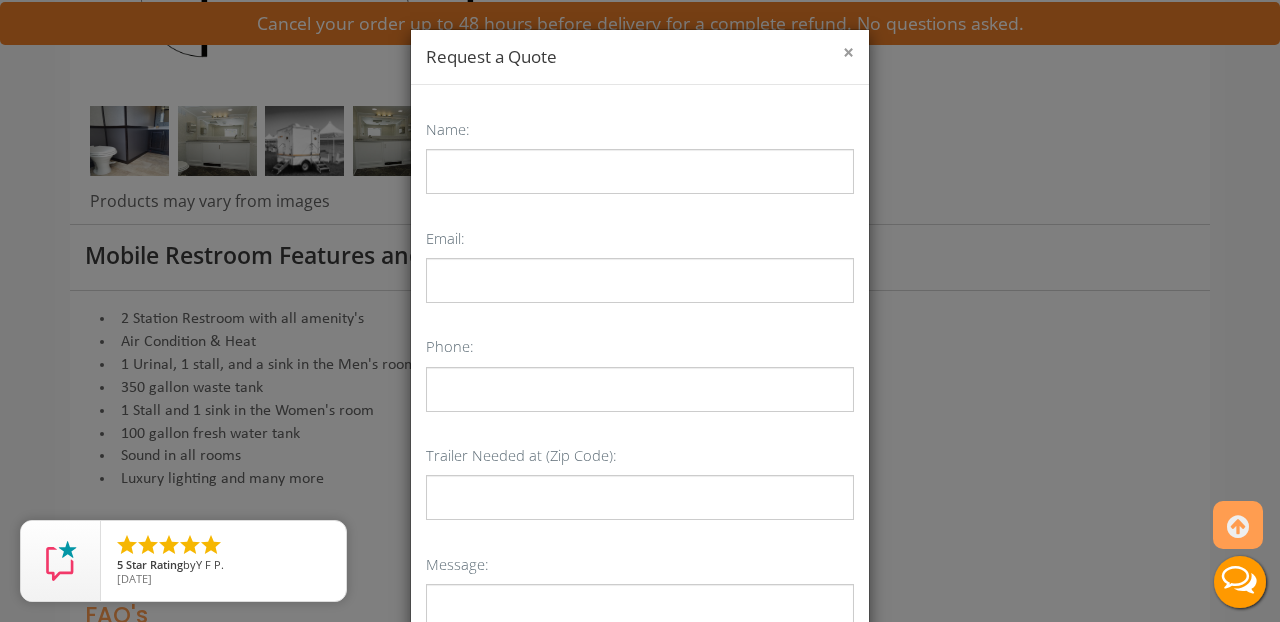 click on "×" at bounding box center (848, 53) 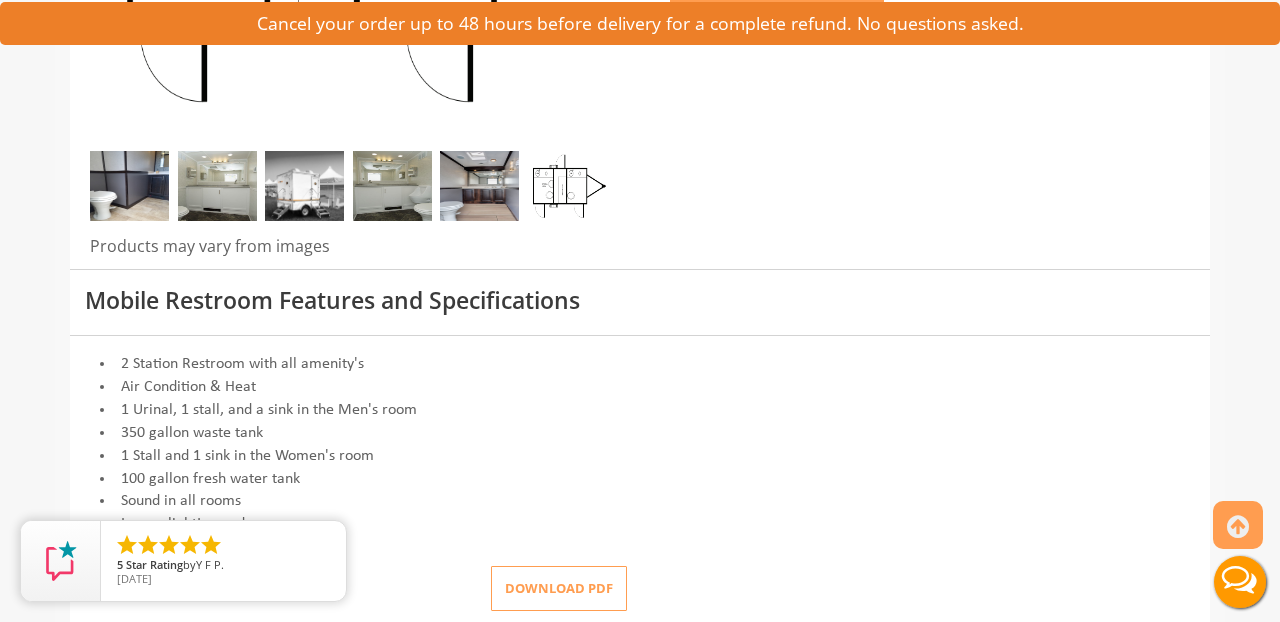 scroll, scrollTop: 575, scrollLeft: 0, axis: vertical 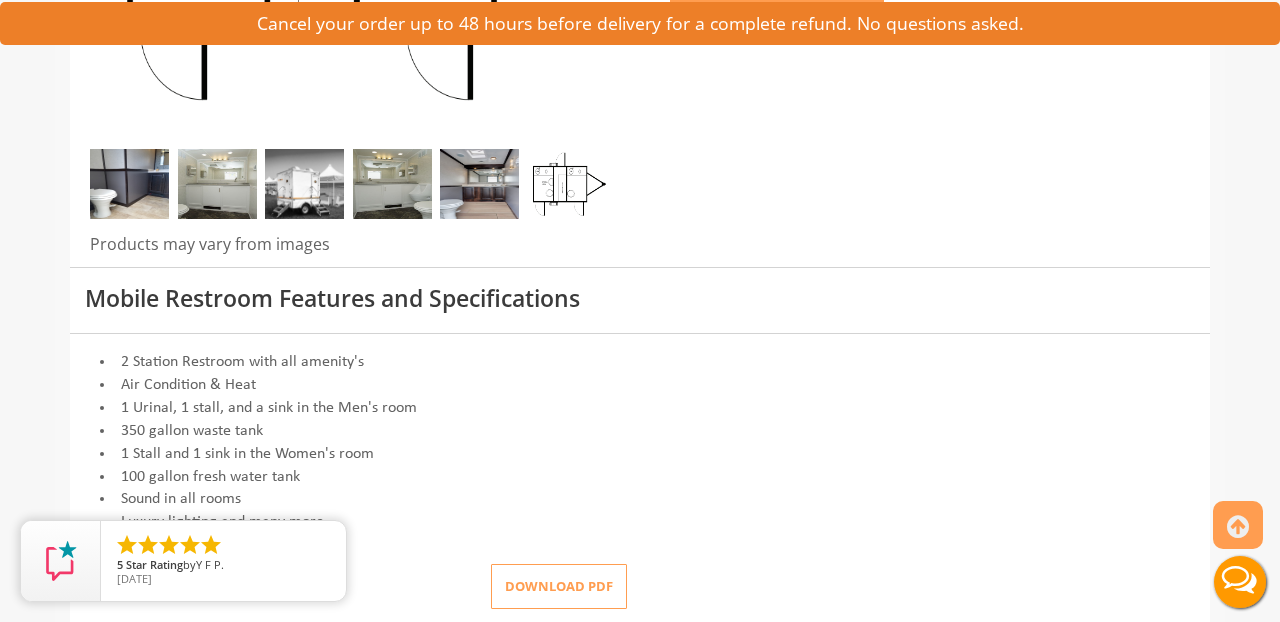 click at bounding box center [566, 184] 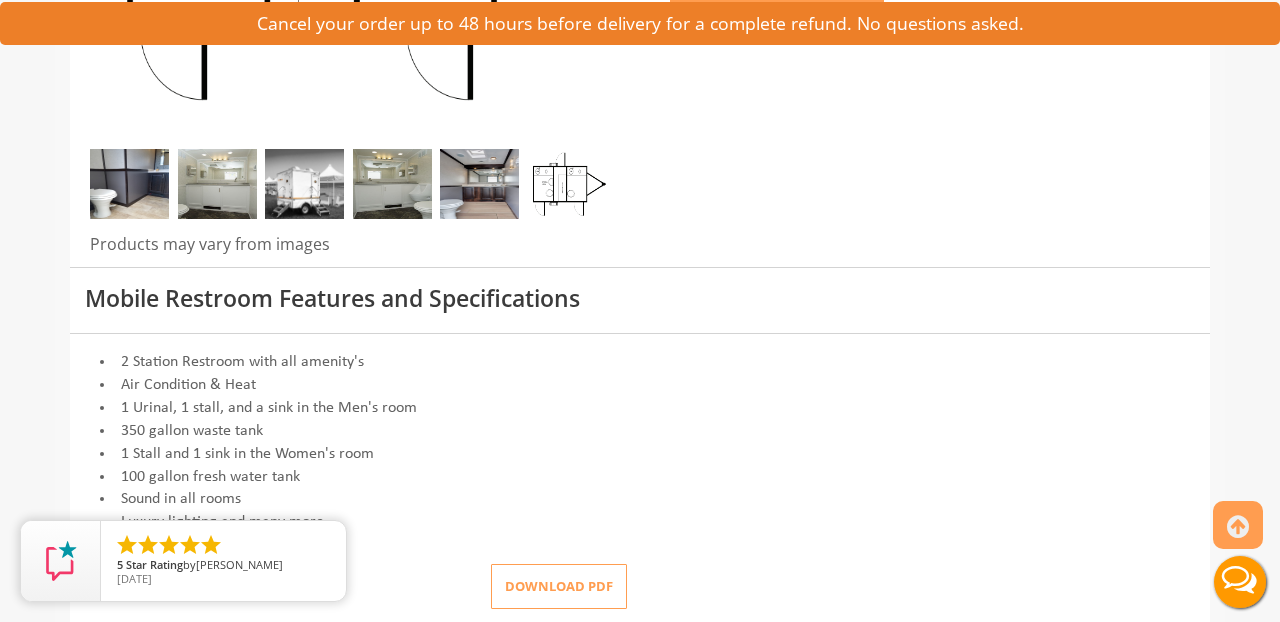 click at bounding box center [566, 184] 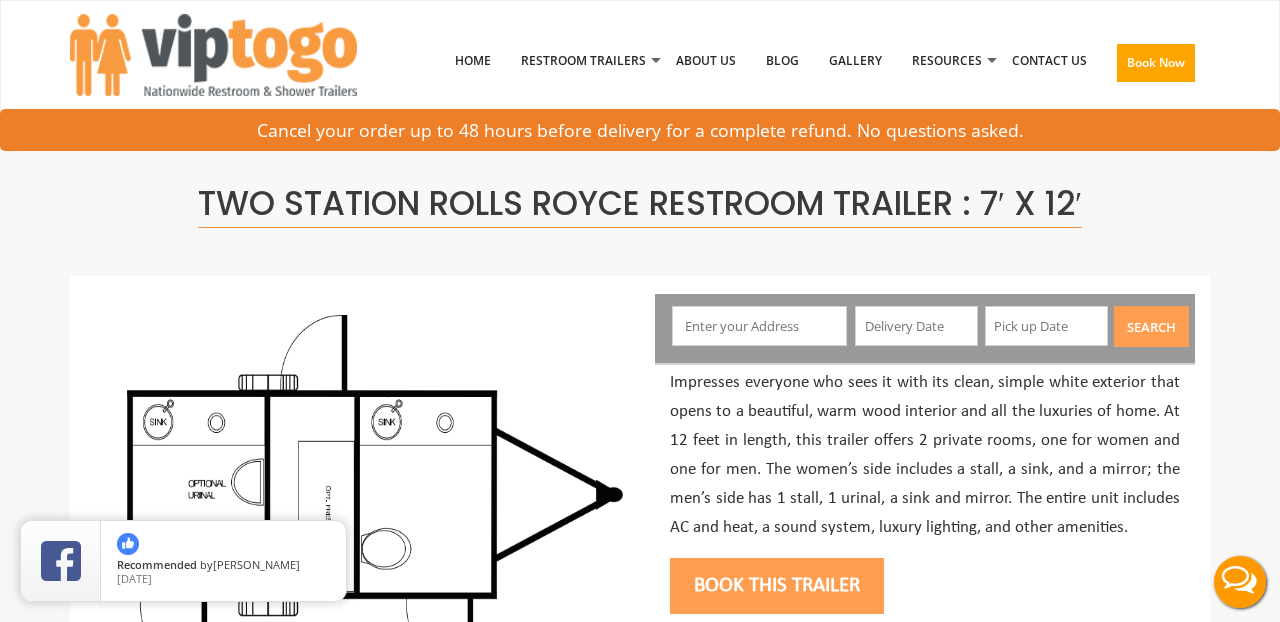 scroll, scrollTop: 0, scrollLeft: 0, axis: both 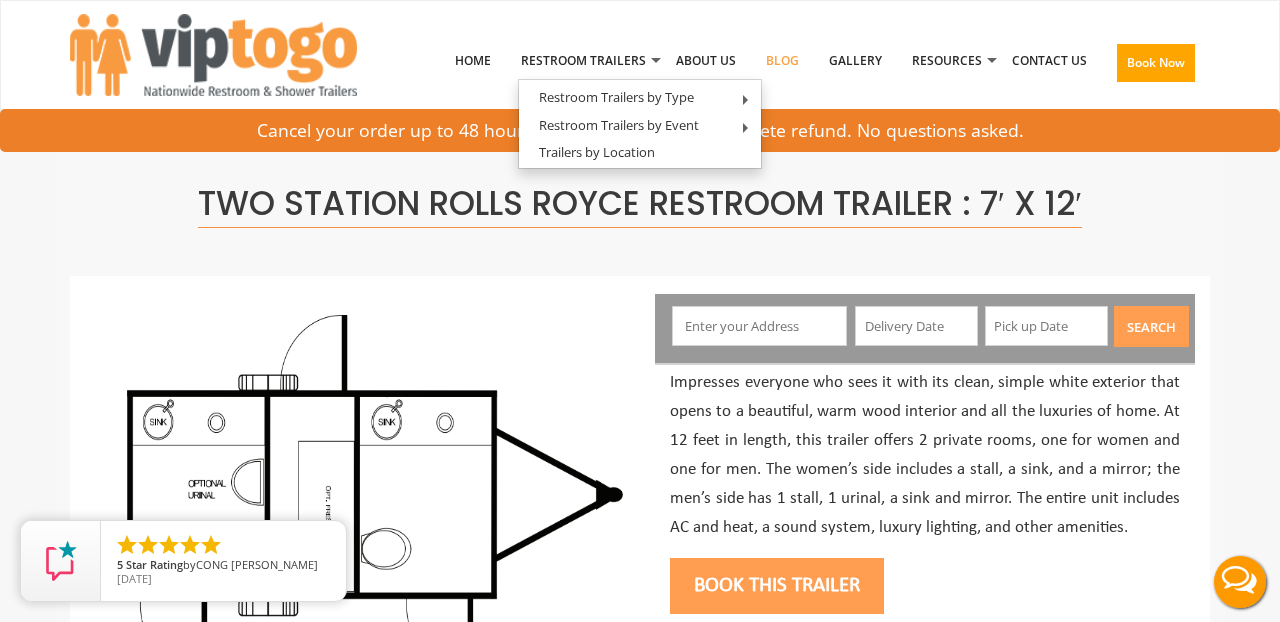 click on "Blog" at bounding box center (782, 61) 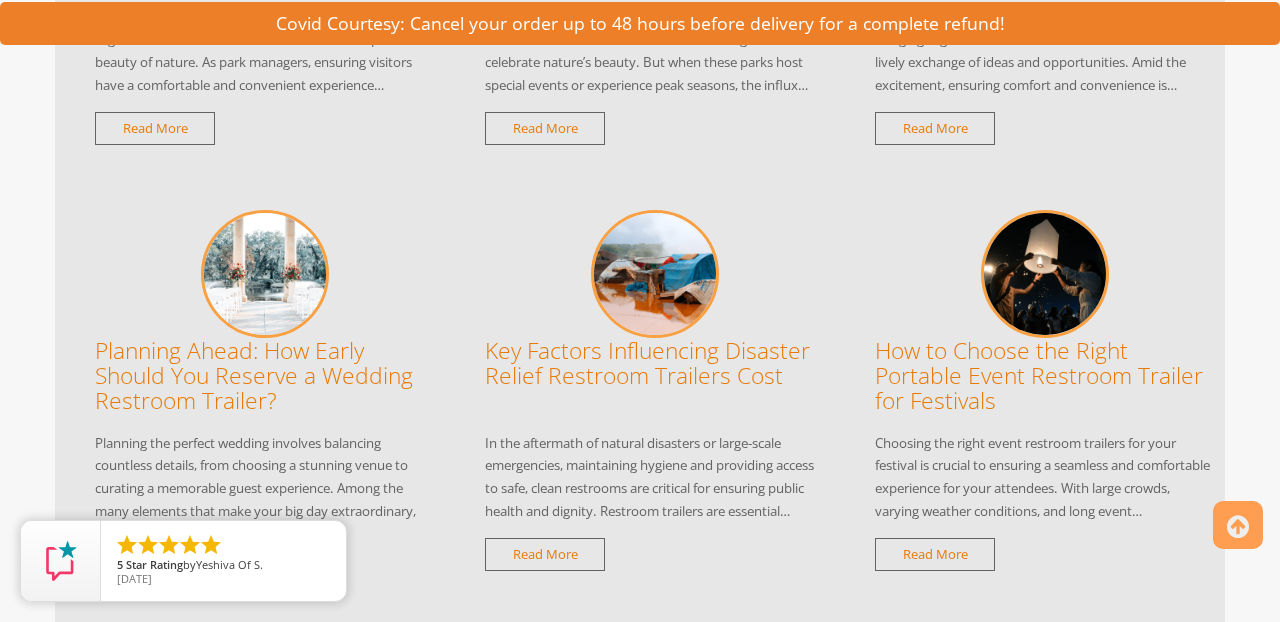 scroll, scrollTop: 899, scrollLeft: 1, axis: both 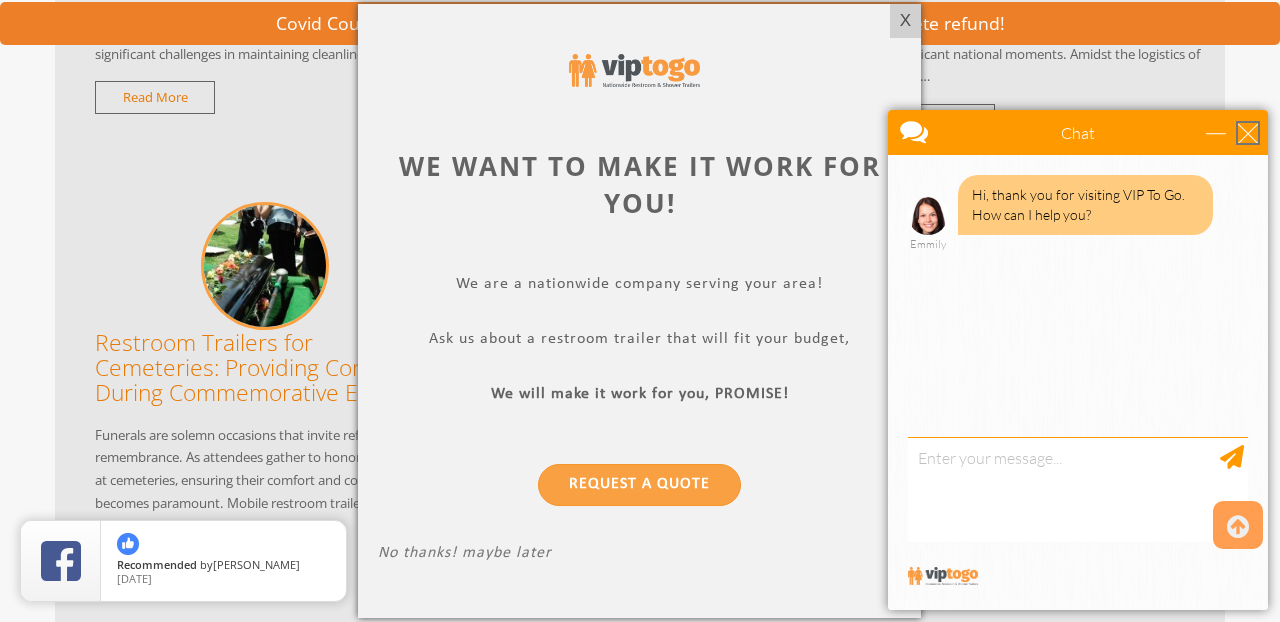 click at bounding box center [1248, 133] 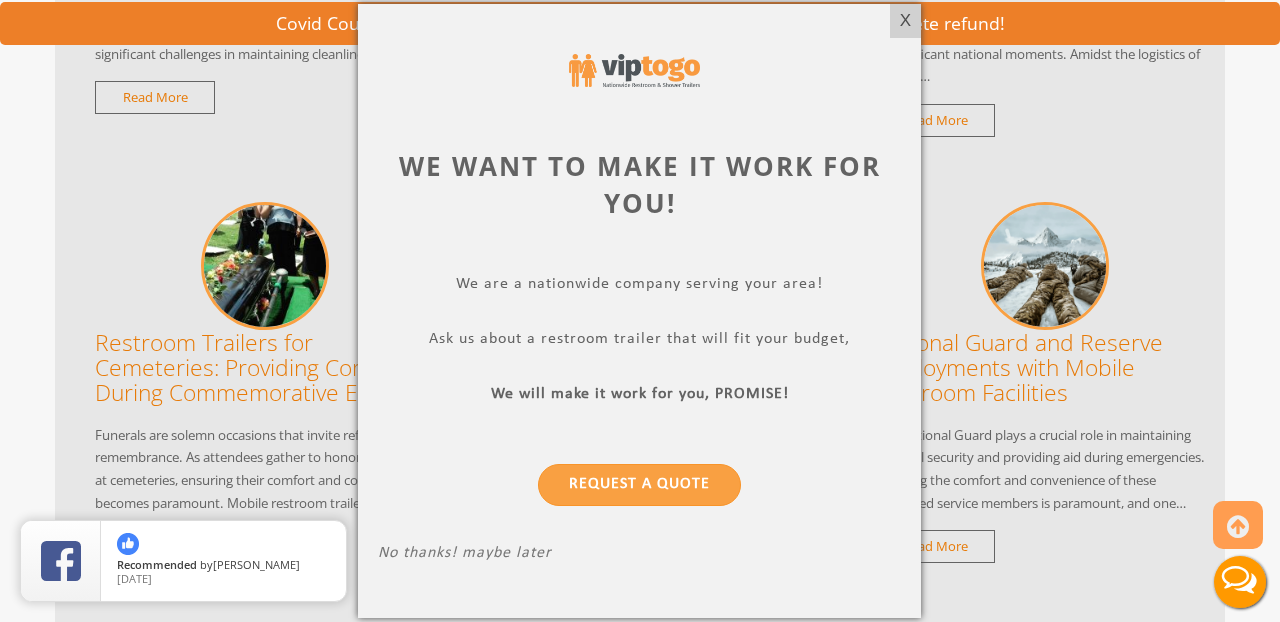 scroll, scrollTop: 0, scrollLeft: 0, axis: both 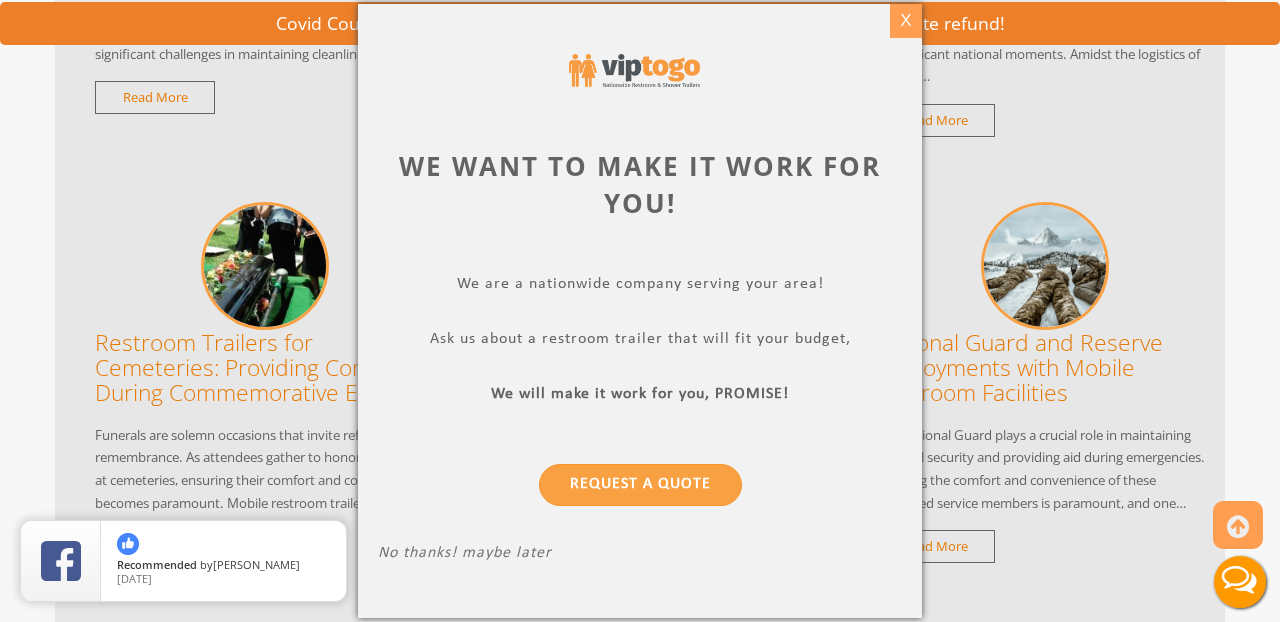 click on "X" at bounding box center [905, 21] 